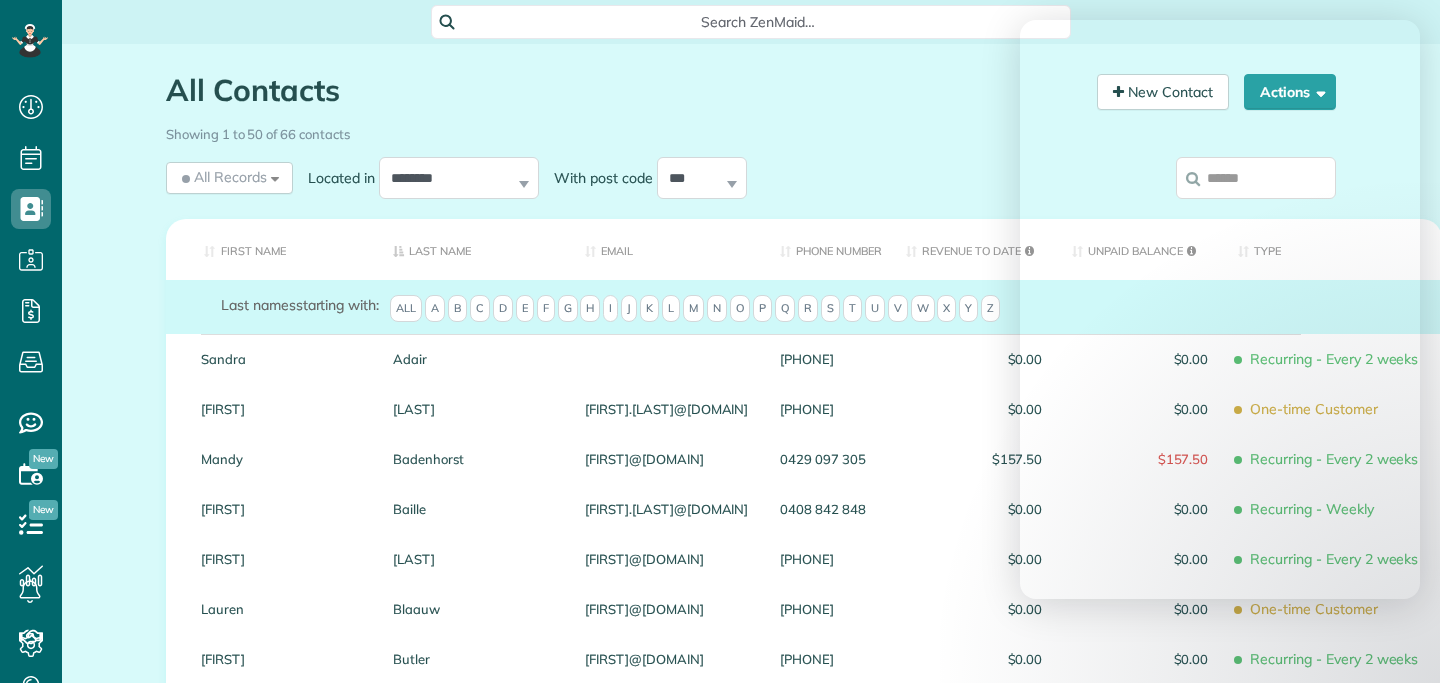 scroll, scrollTop: 0, scrollLeft: 0, axis: both 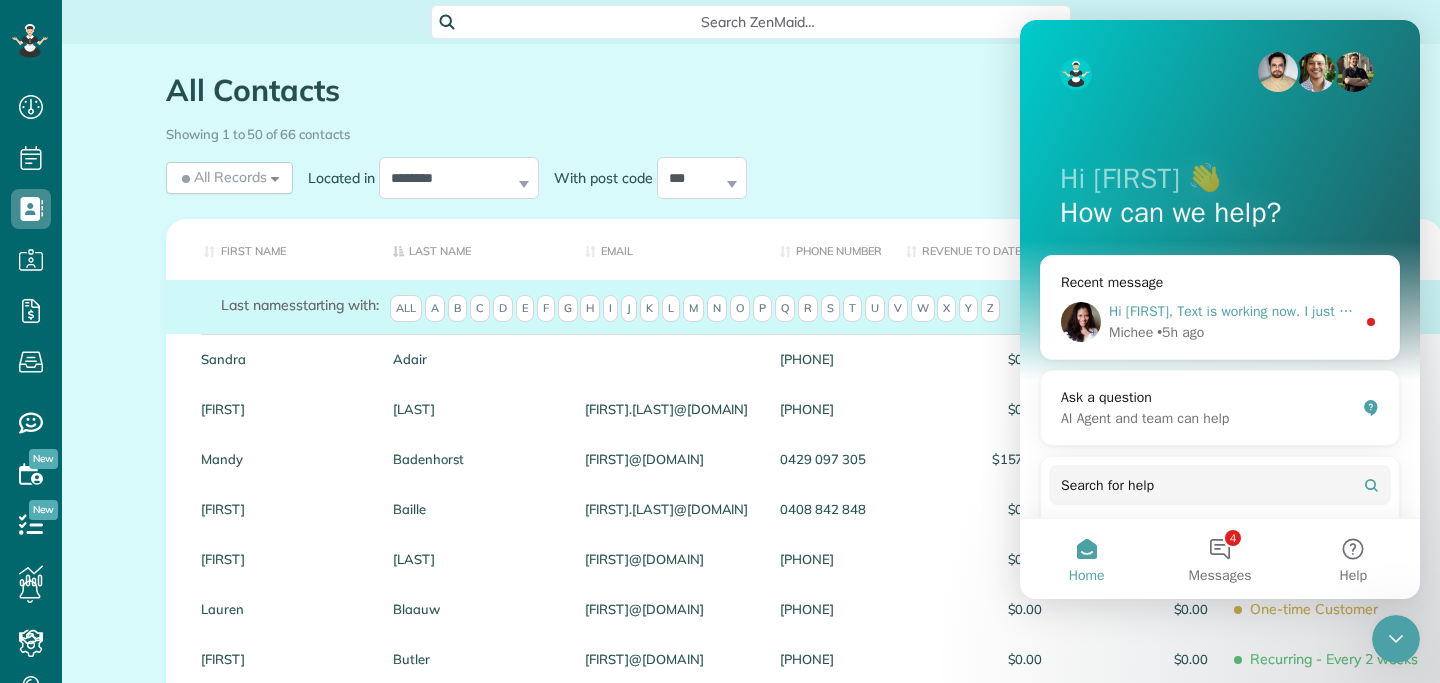 click on "Hi [FIRST], Text is working now. I just sent a text reminder to [FIRST] and it went through. Also your cleaners should be able to see contact details on the mobile app now. For your reference this is set up here - https://app.zenmaid.com/settings/cleaners-general-settings ​ Let me know if you have other questions. Thanks, ﻿[FIRST] [FIRST] • 5h ago" at bounding box center (1220, 322) 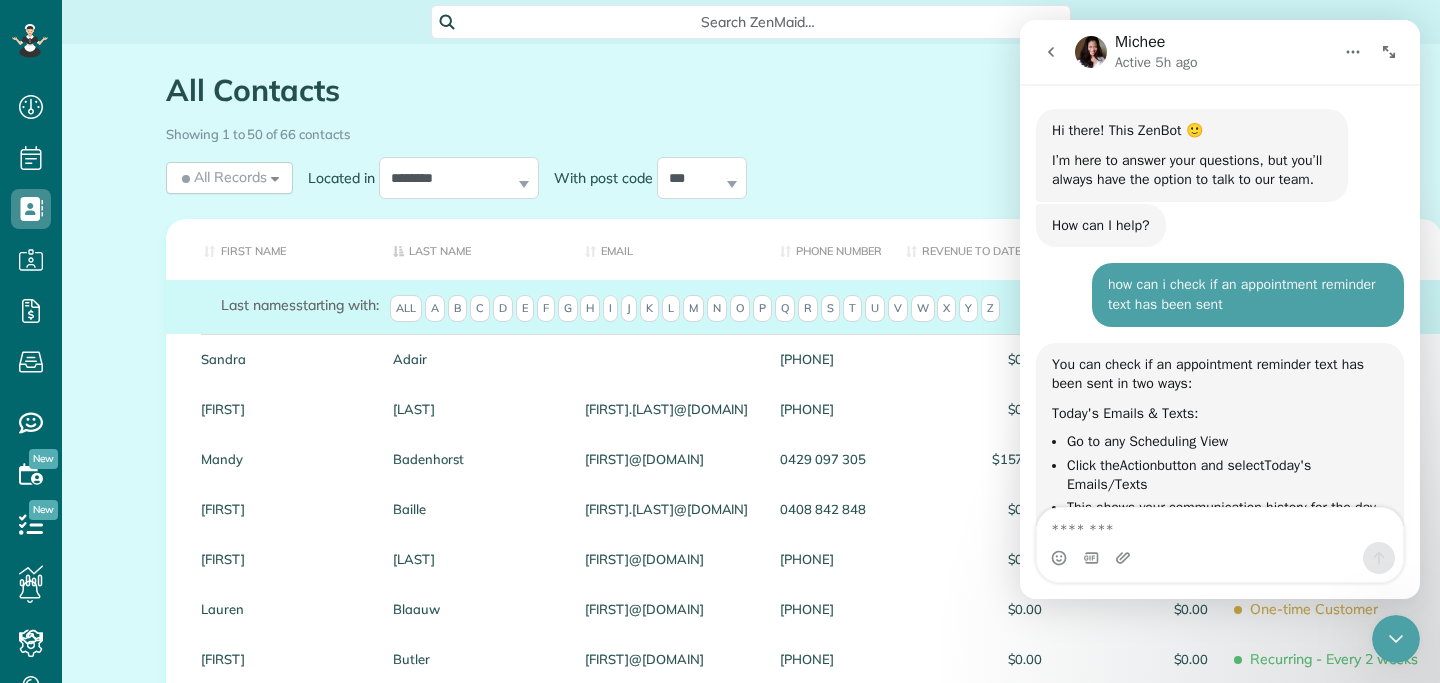 scroll, scrollTop: 3, scrollLeft: 0, axis: vertical 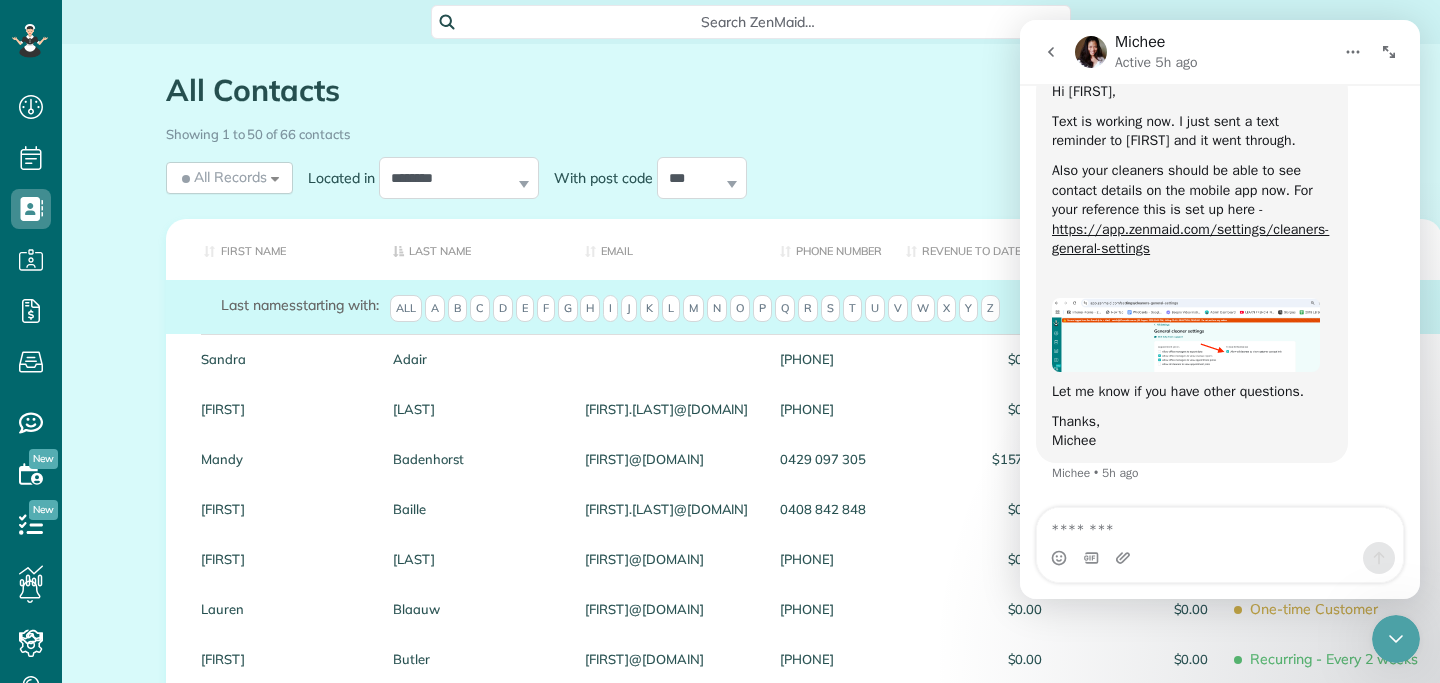 click at bounding box center (1186, 335) 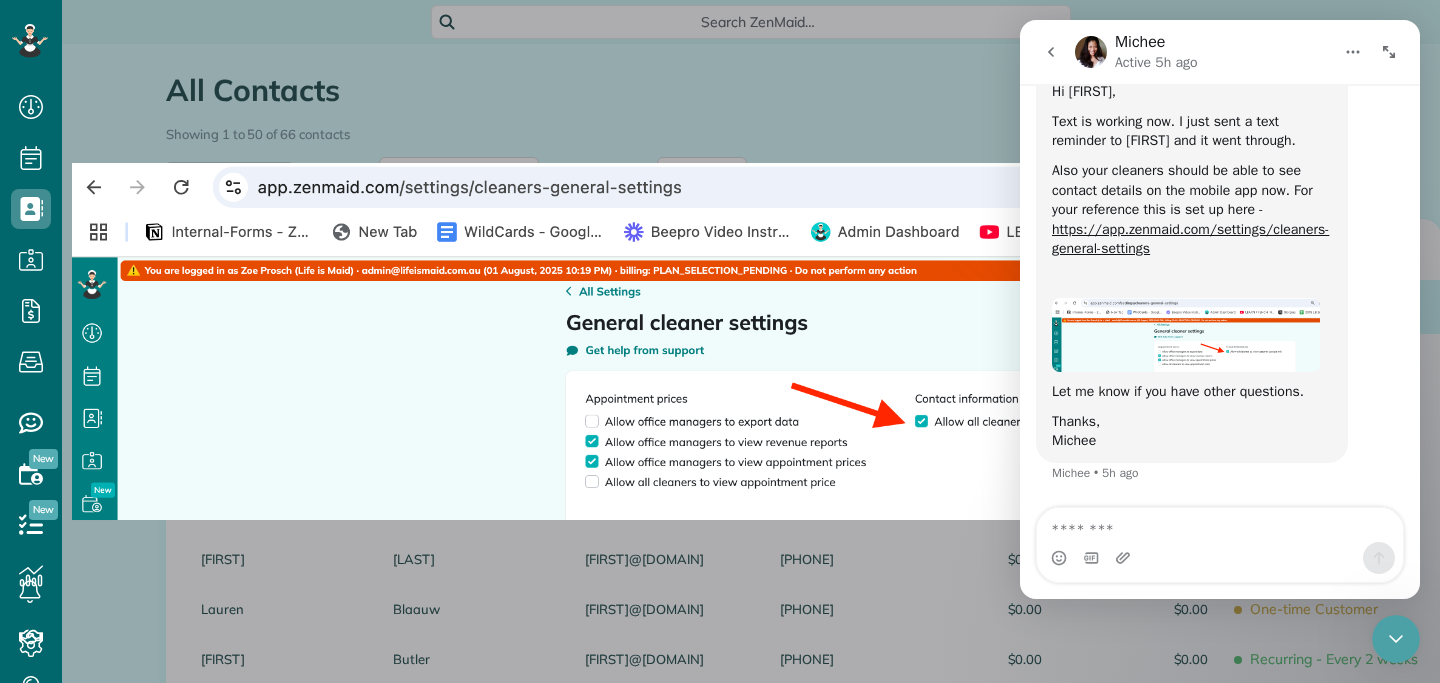 scroll, scrollTop: 0, scrollLeft: 0, axis: both 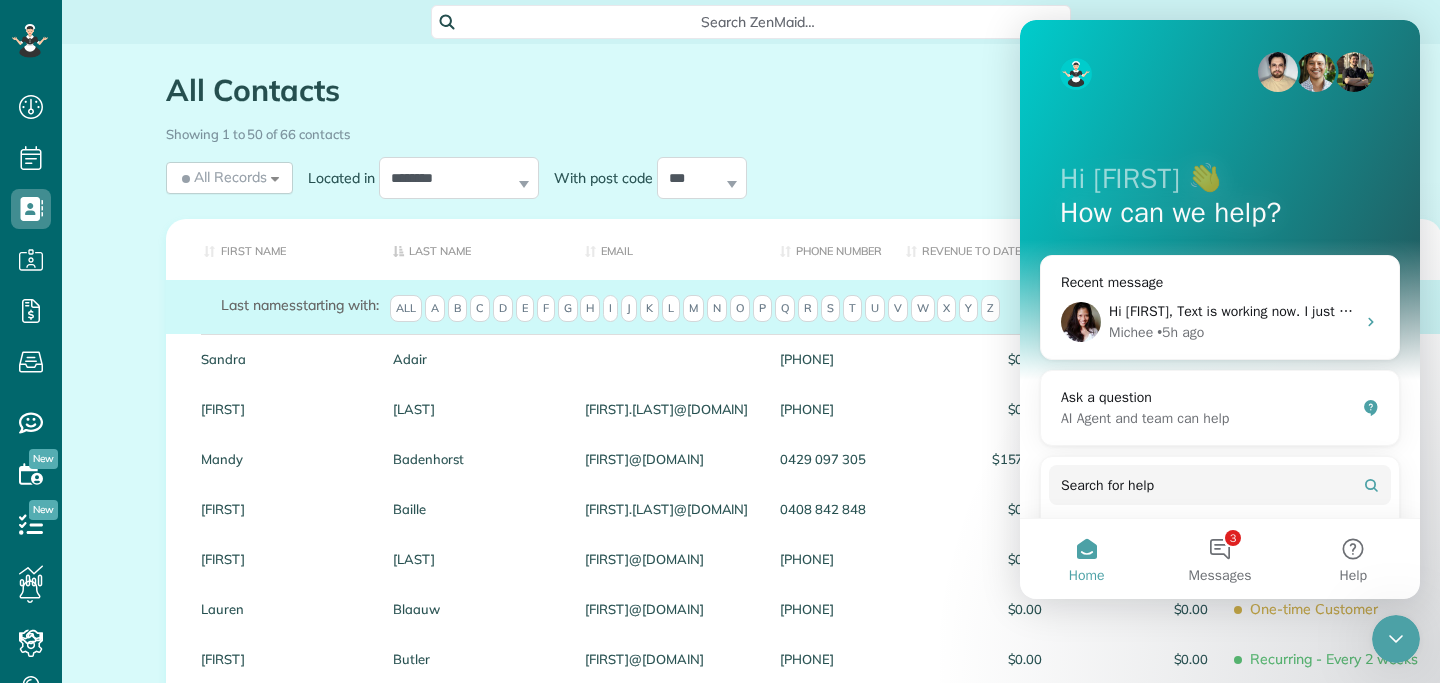 click at bounding box center (1396, 639) 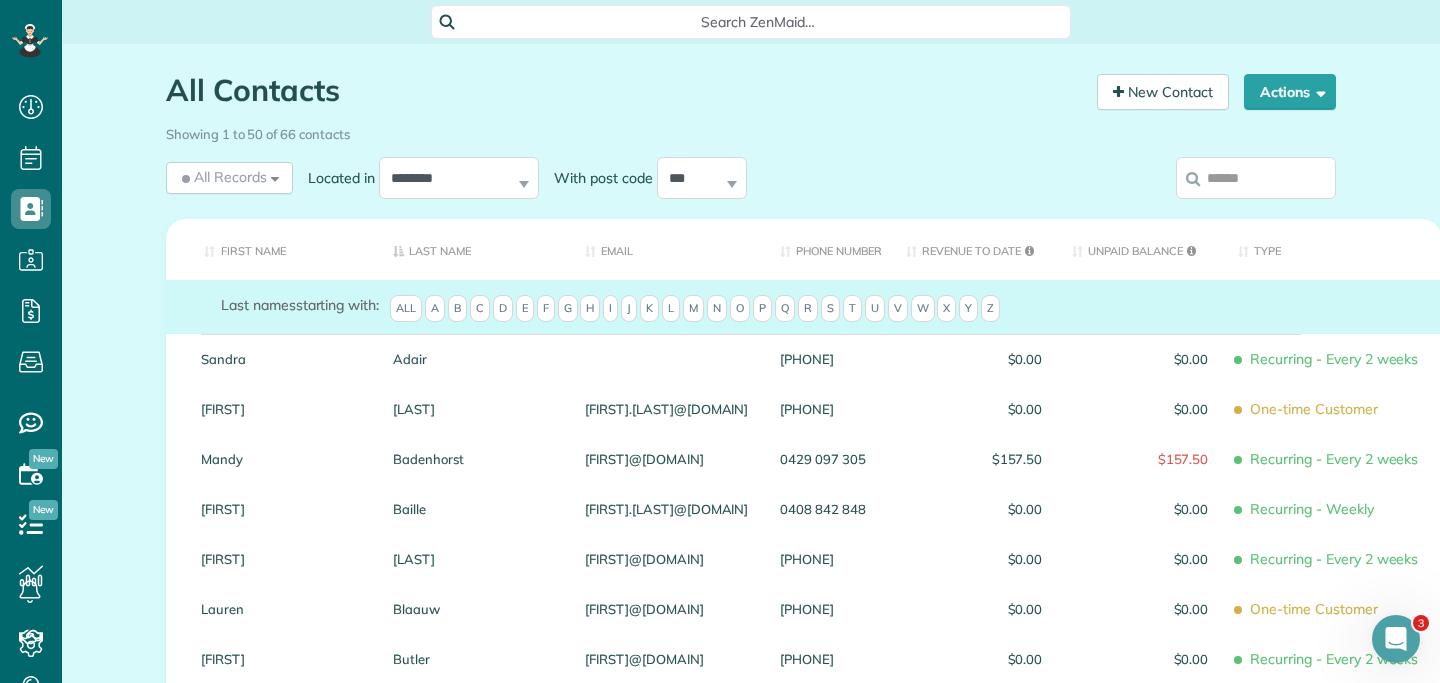 scroll, scrollTop: 0, scrollLeft: 0, axis: both 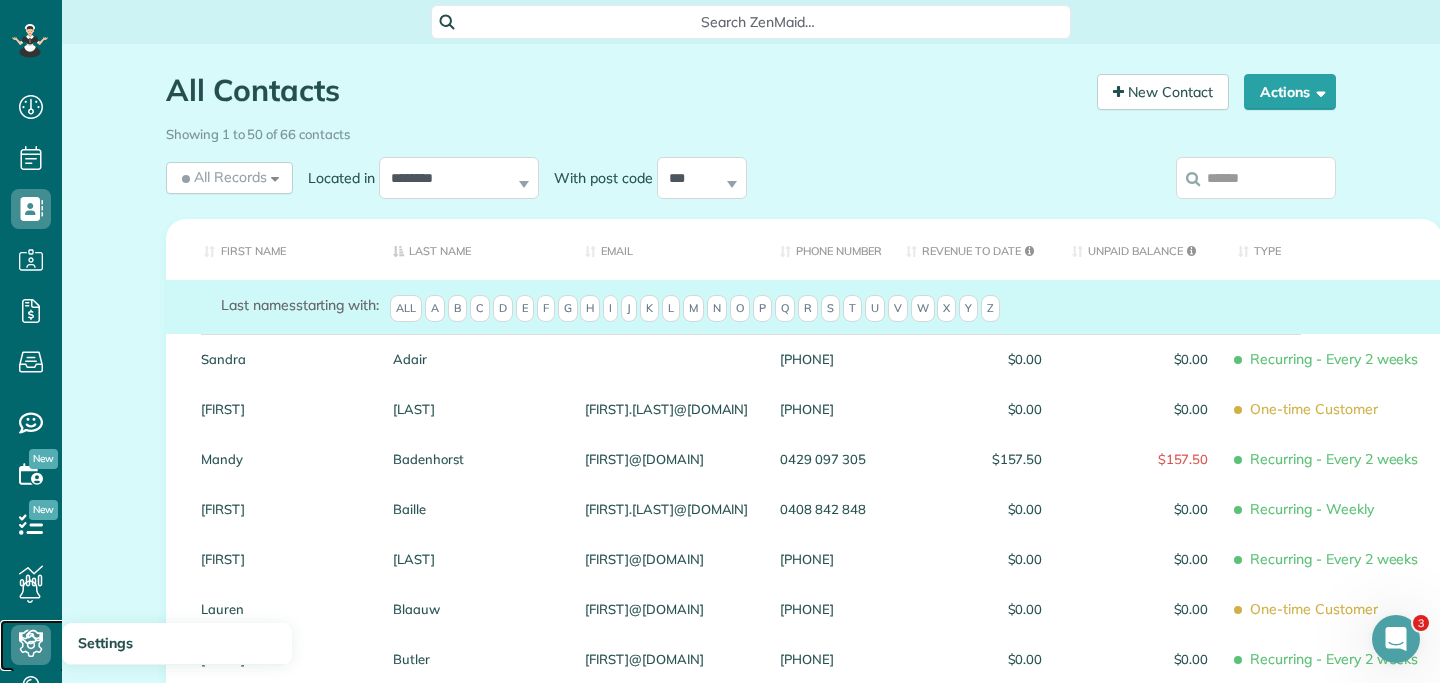 click 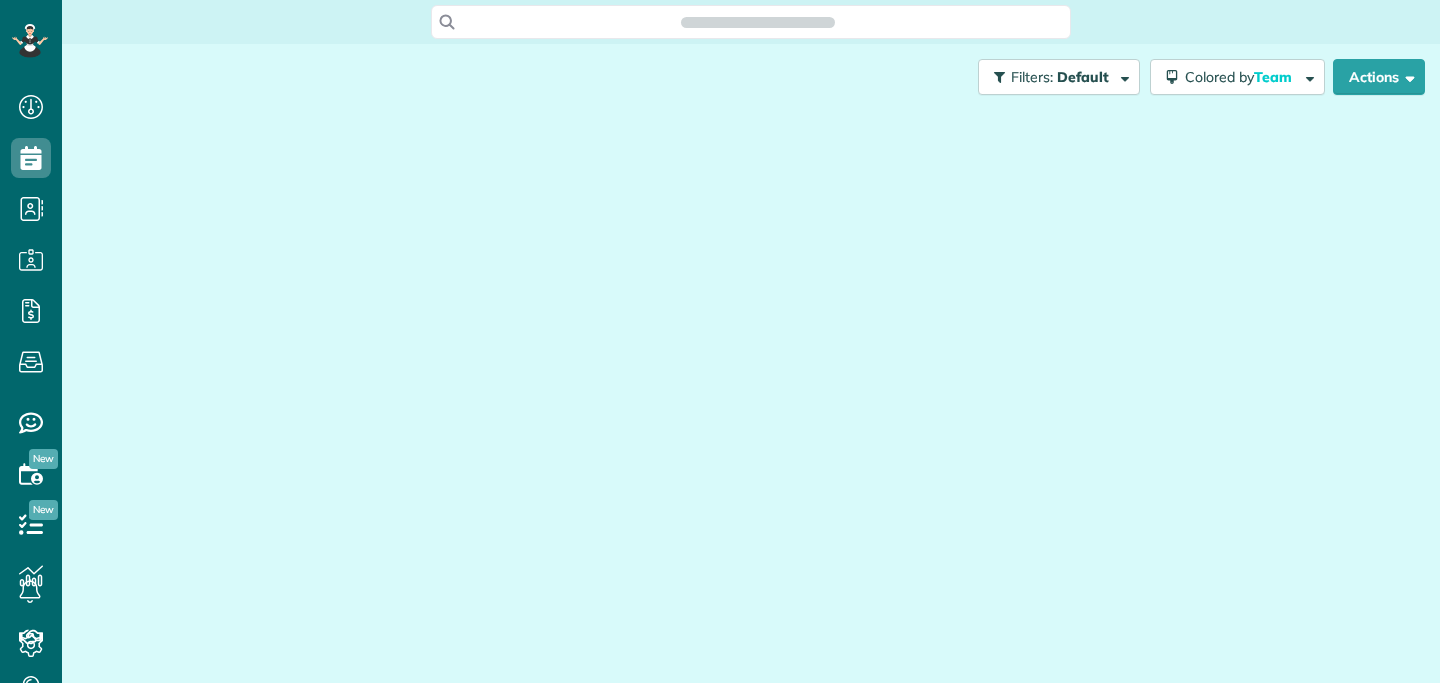 scroll, scrollTop: 0, scrollLeft: 0, axis: both 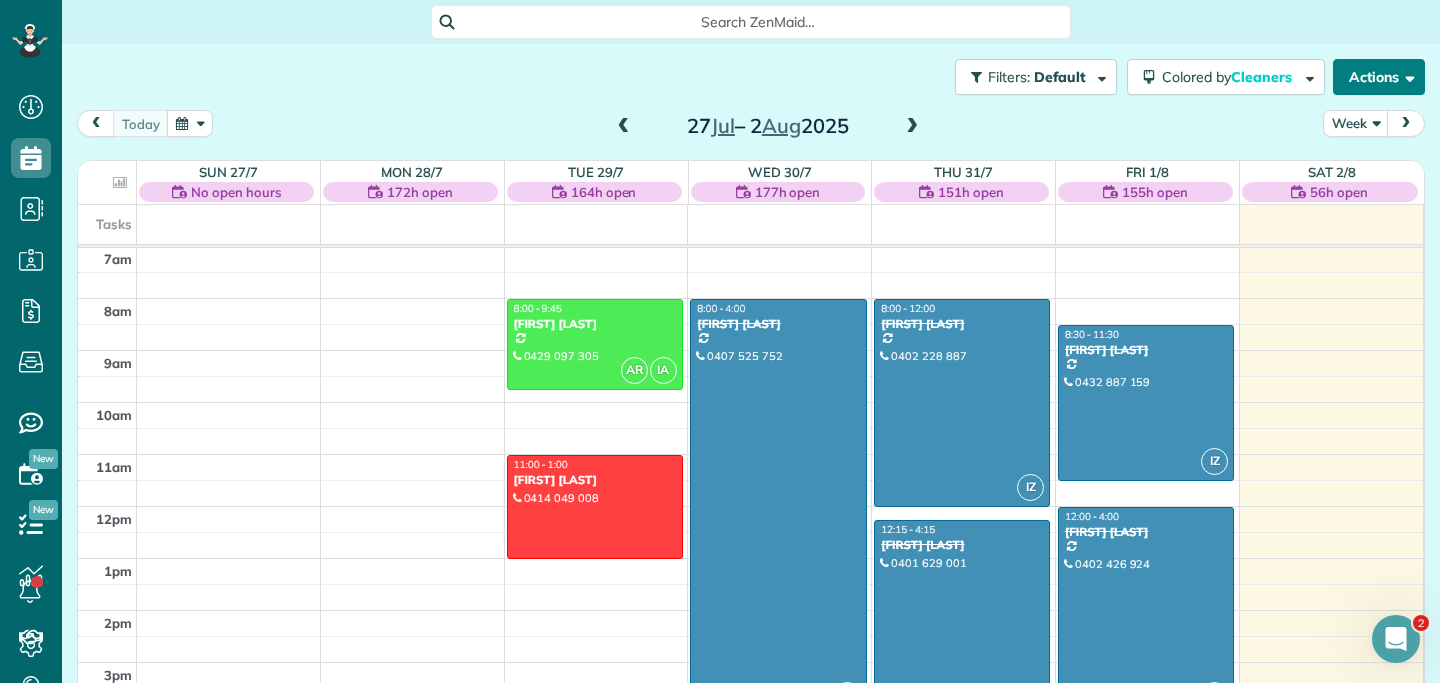 click on "Actions" at bounding box center (1379, 77) 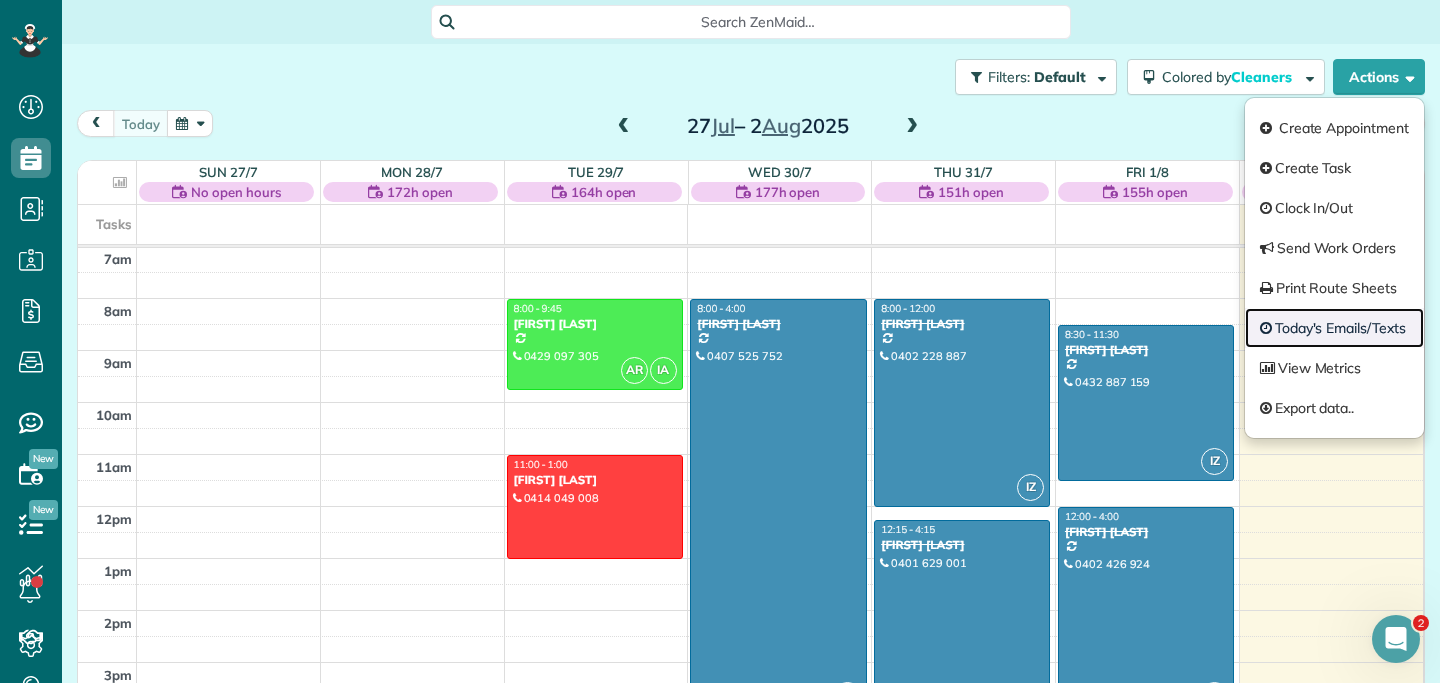 click on "Today's Emails/Texts" at bounding box center [1334, 328] 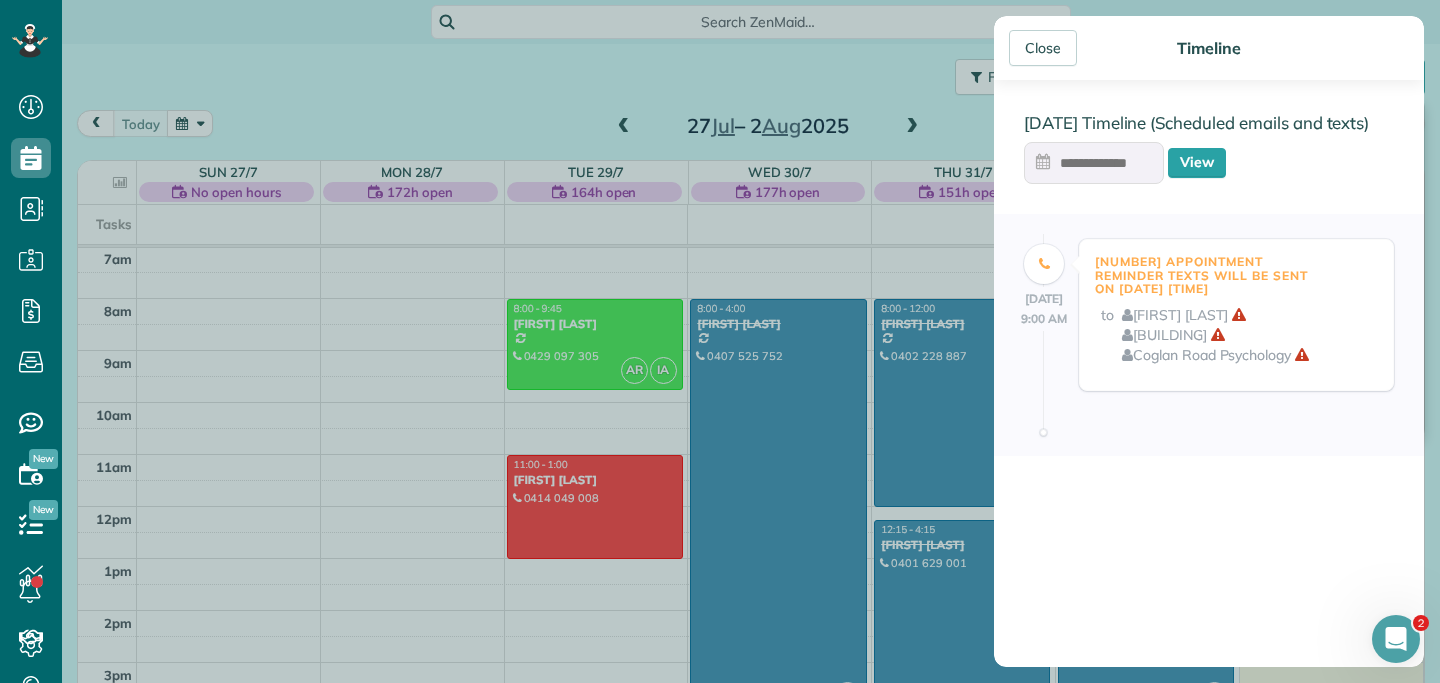 click 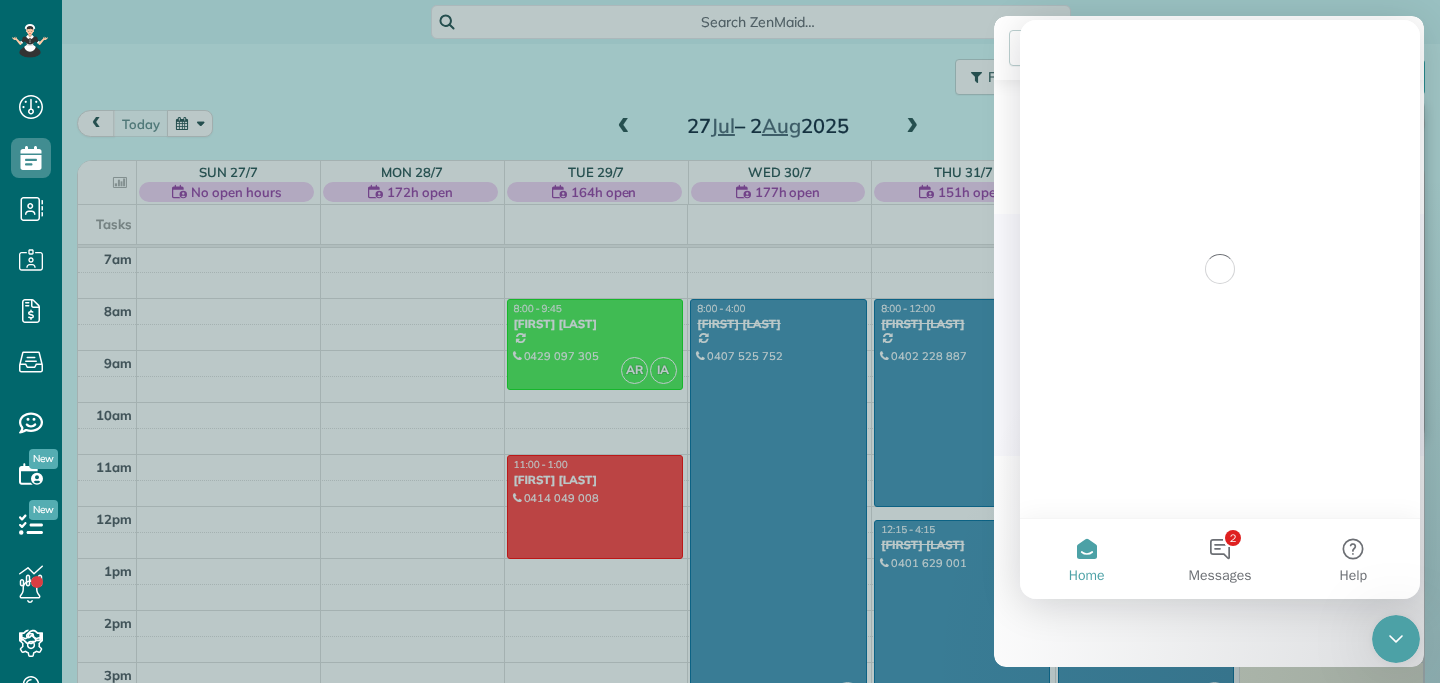 scroll, scrollTop: 0, scrollLeft: 0, axis: both 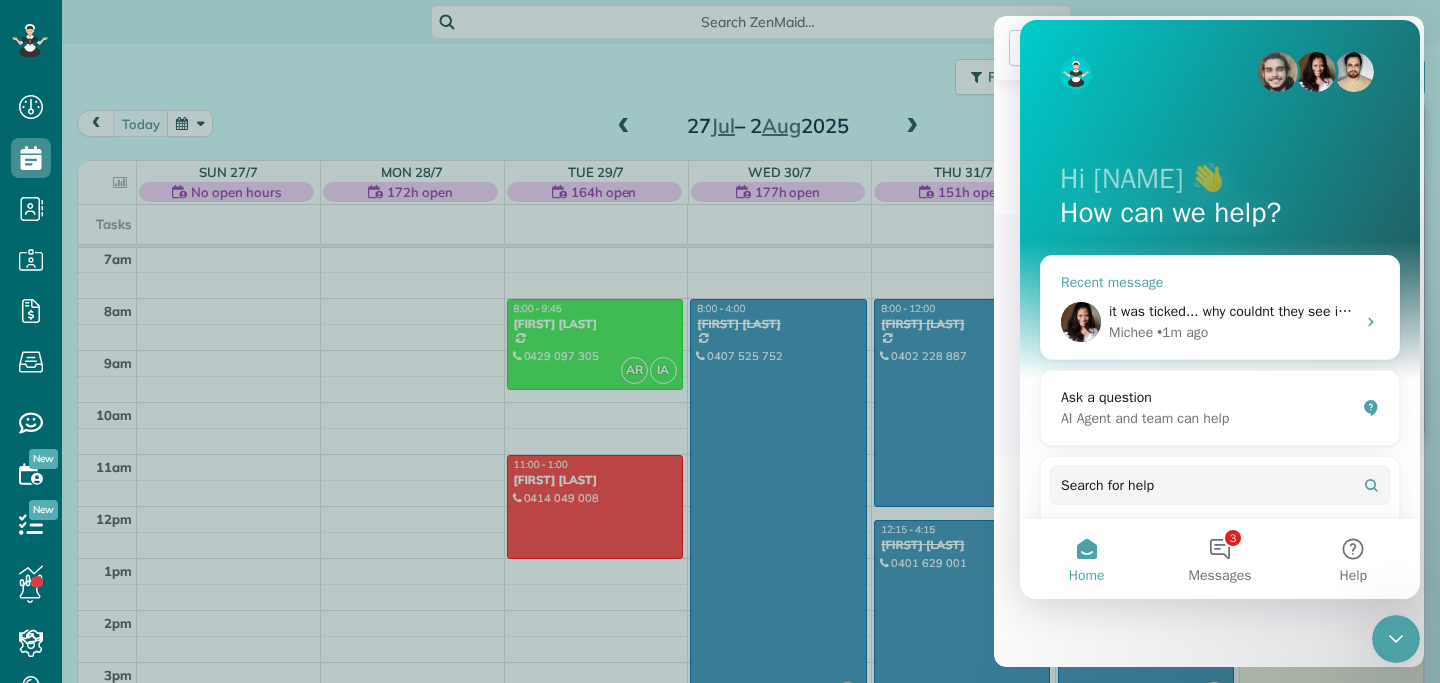 click on "it was ticked... why couldnt they see it then?" at bounding box center [1245, 311] 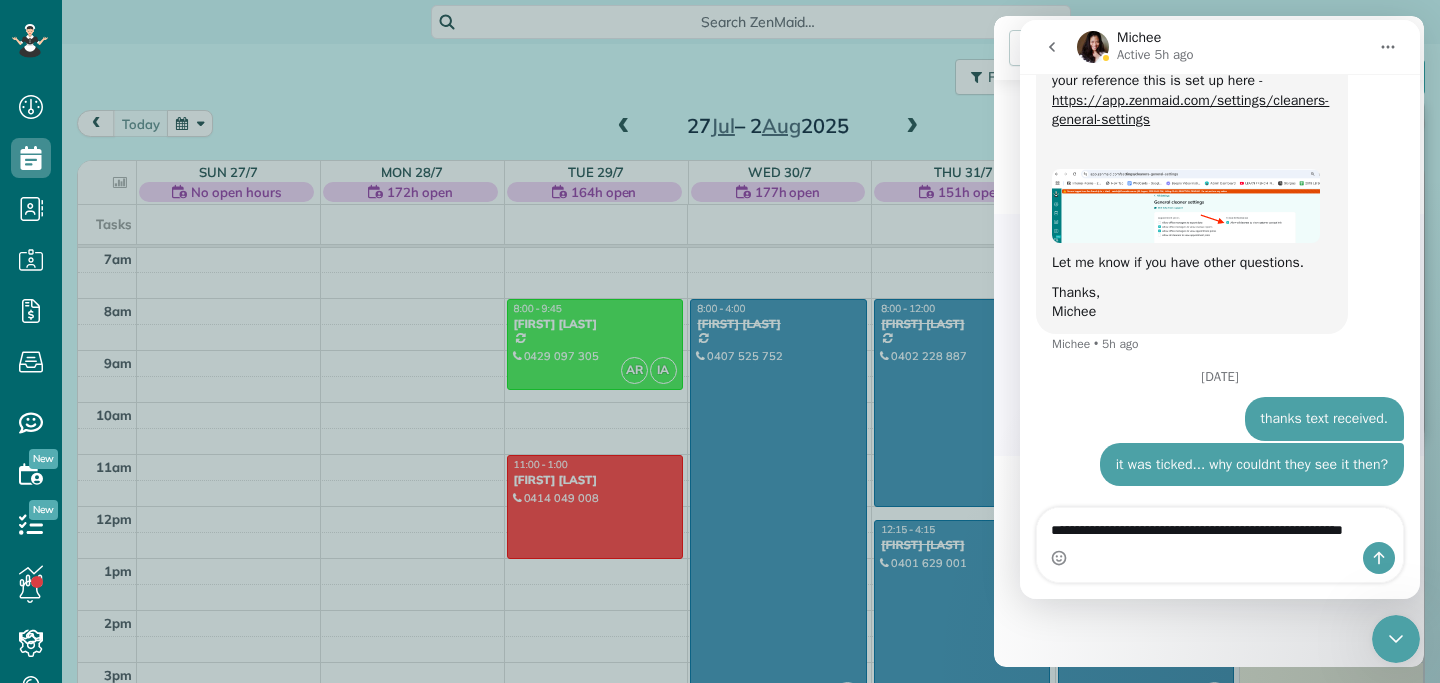 scroll, scrollTop: 2954, scrollLeft: 0, axis: vertical 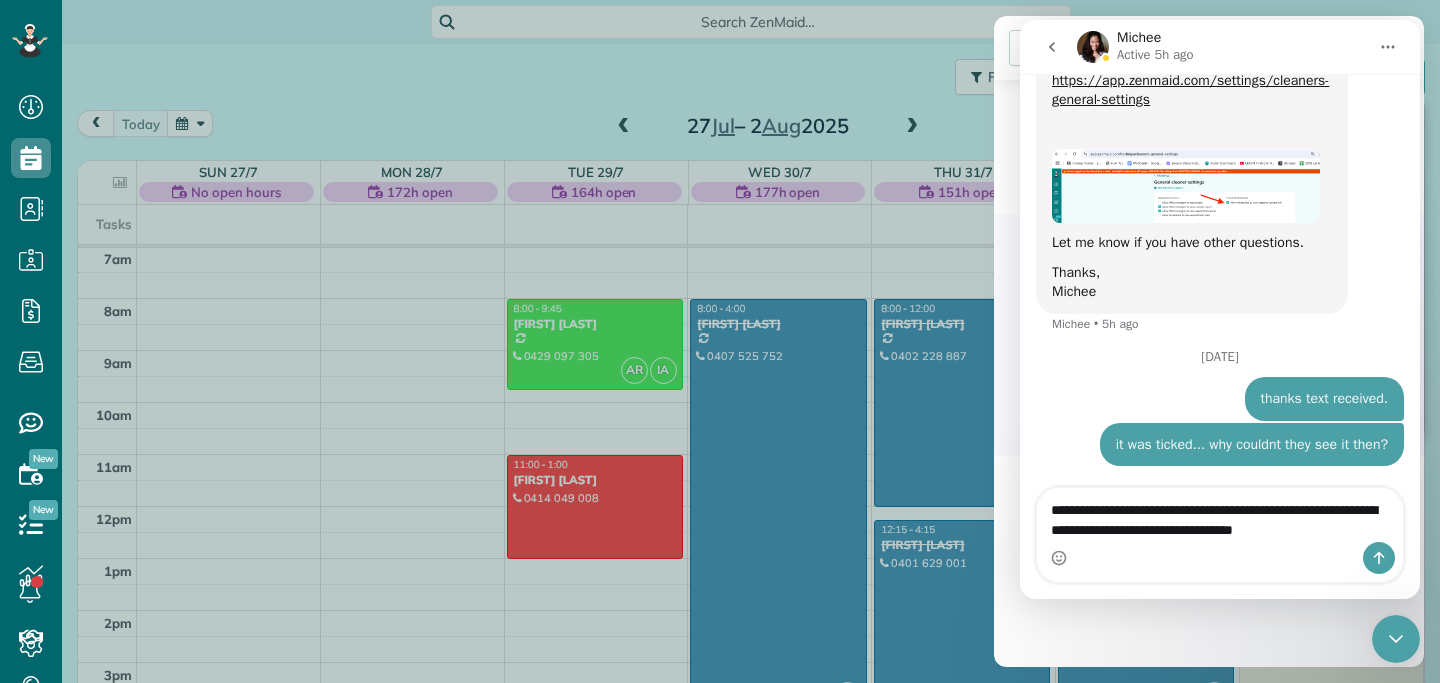 type on "**********" 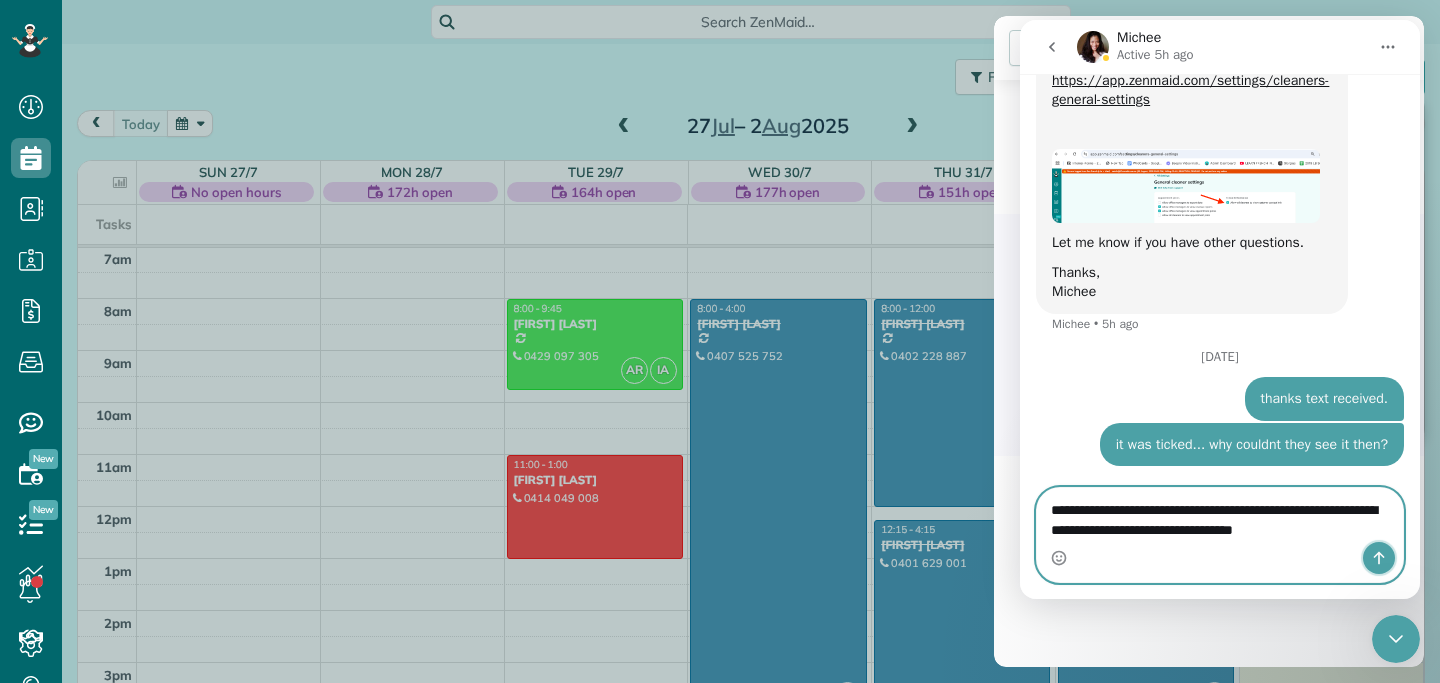 click 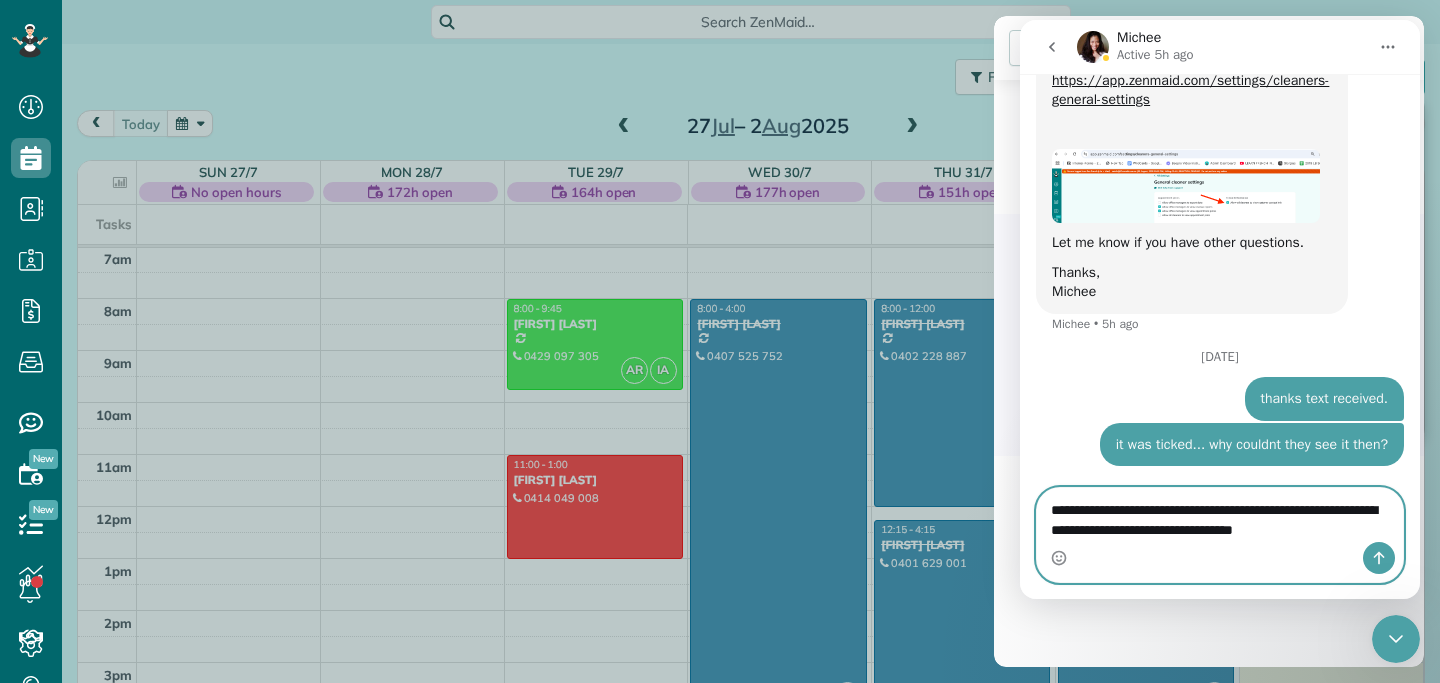 type 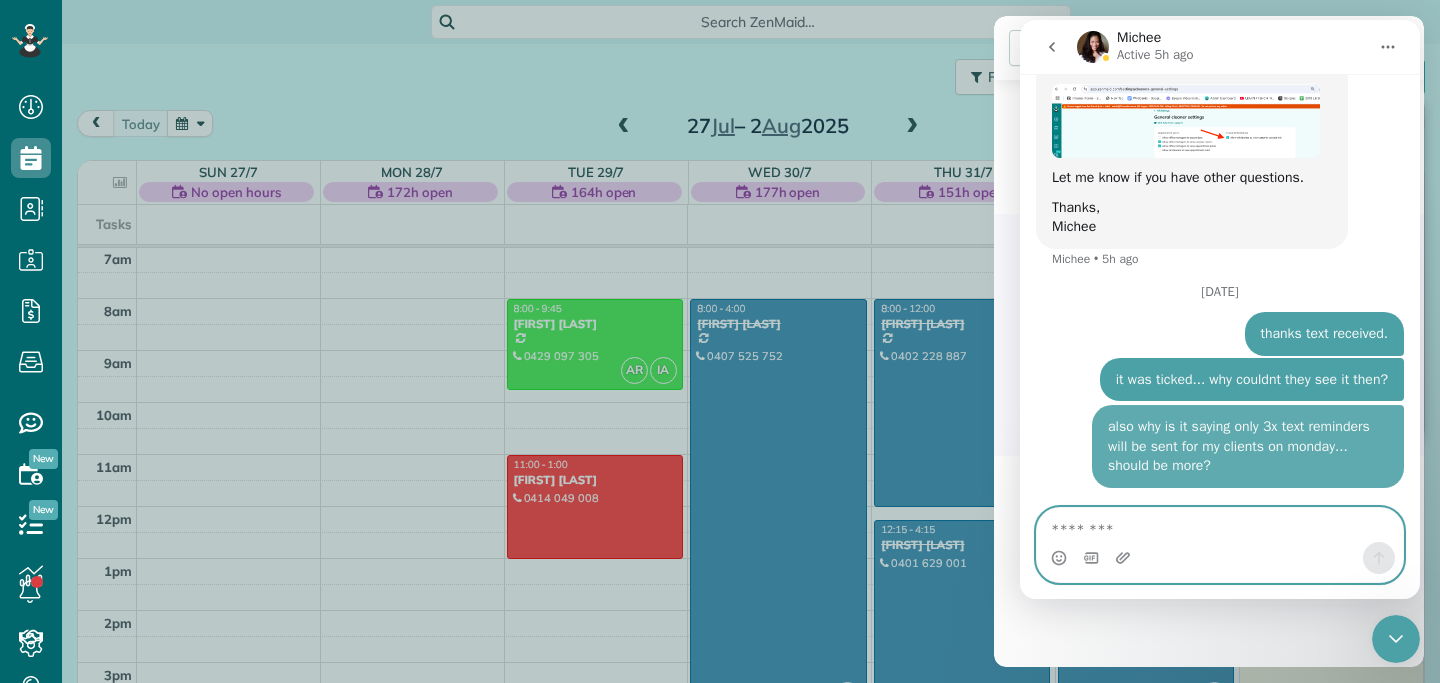 scroll, scrollTop: 3019, scrollLeft: 0, axis: vertical 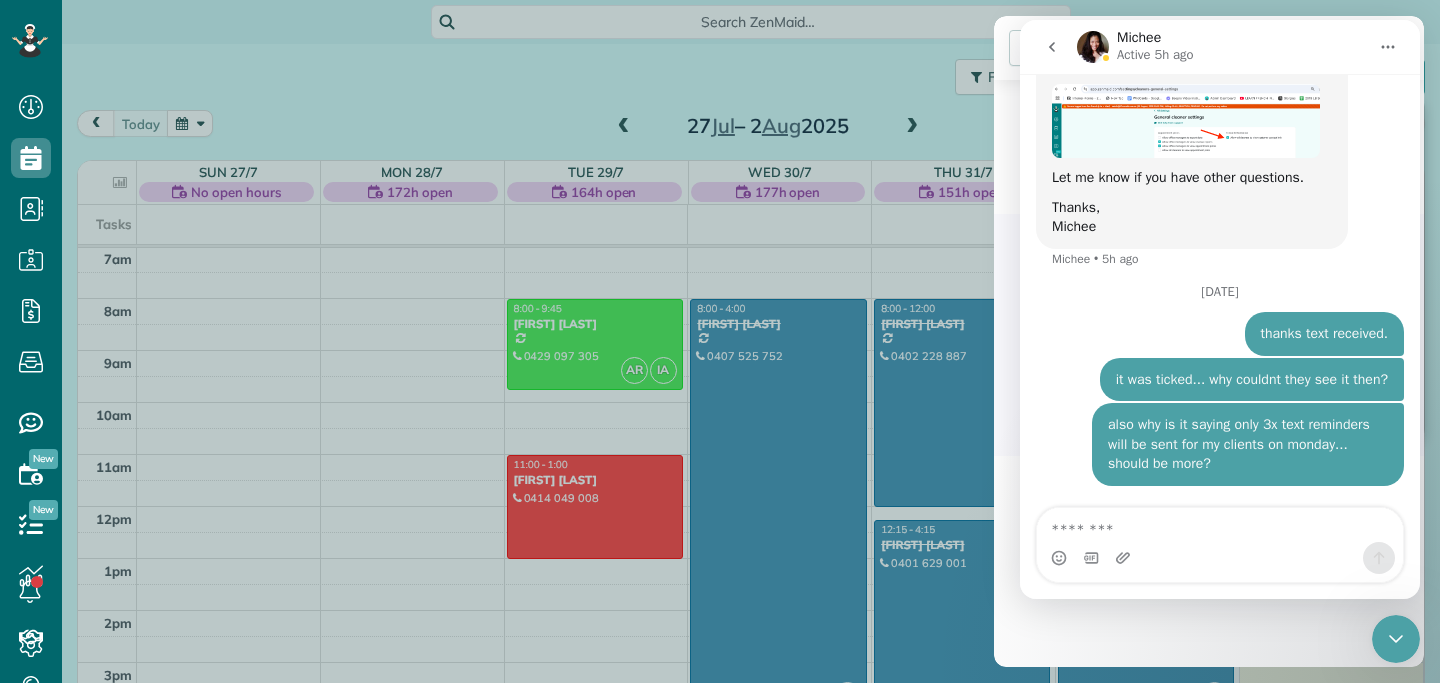 click 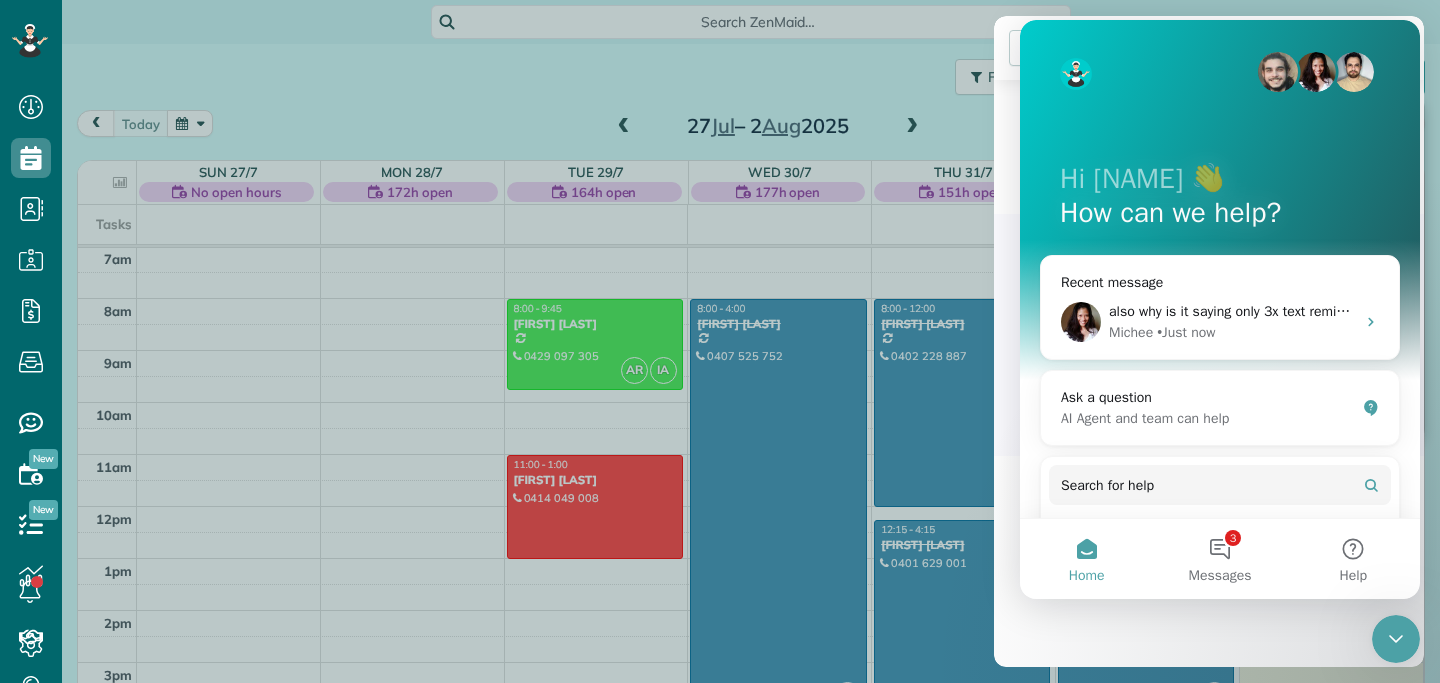 click 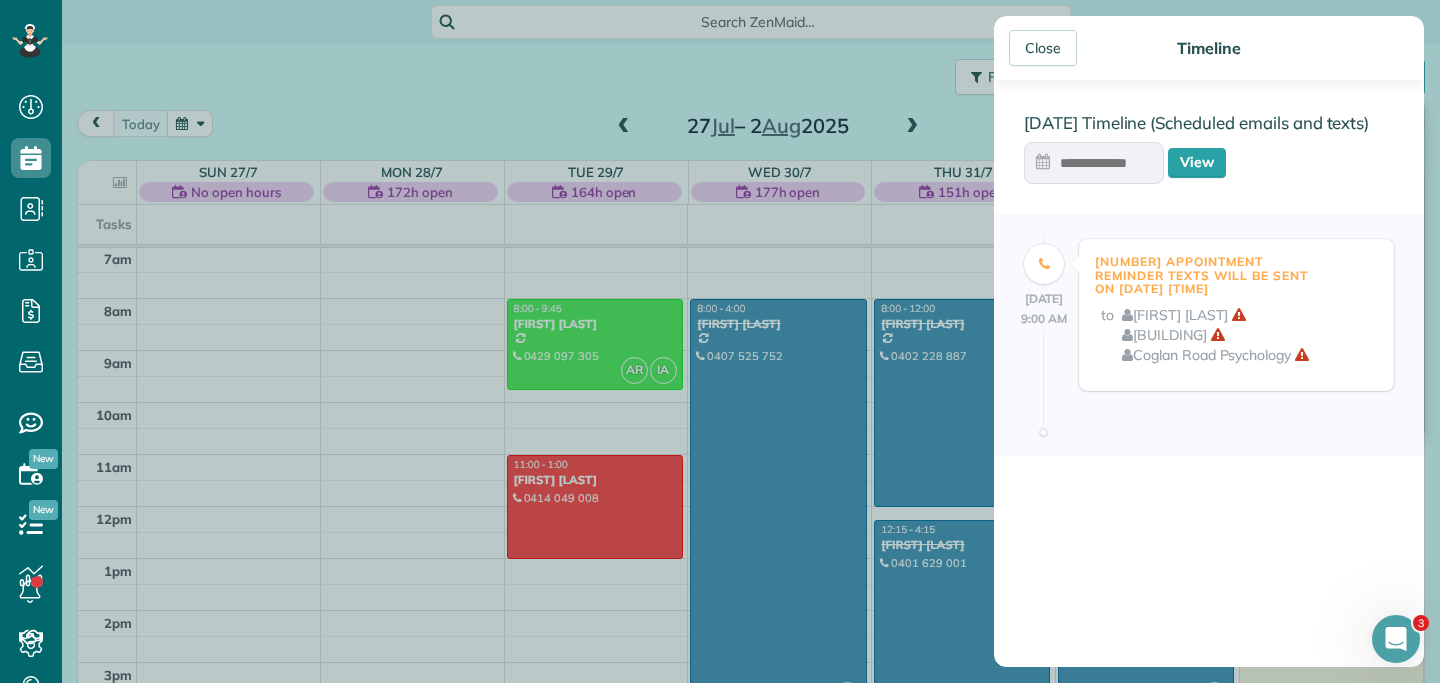 scroll, scrollTop: 0, scrollLeft: 0, axis: both 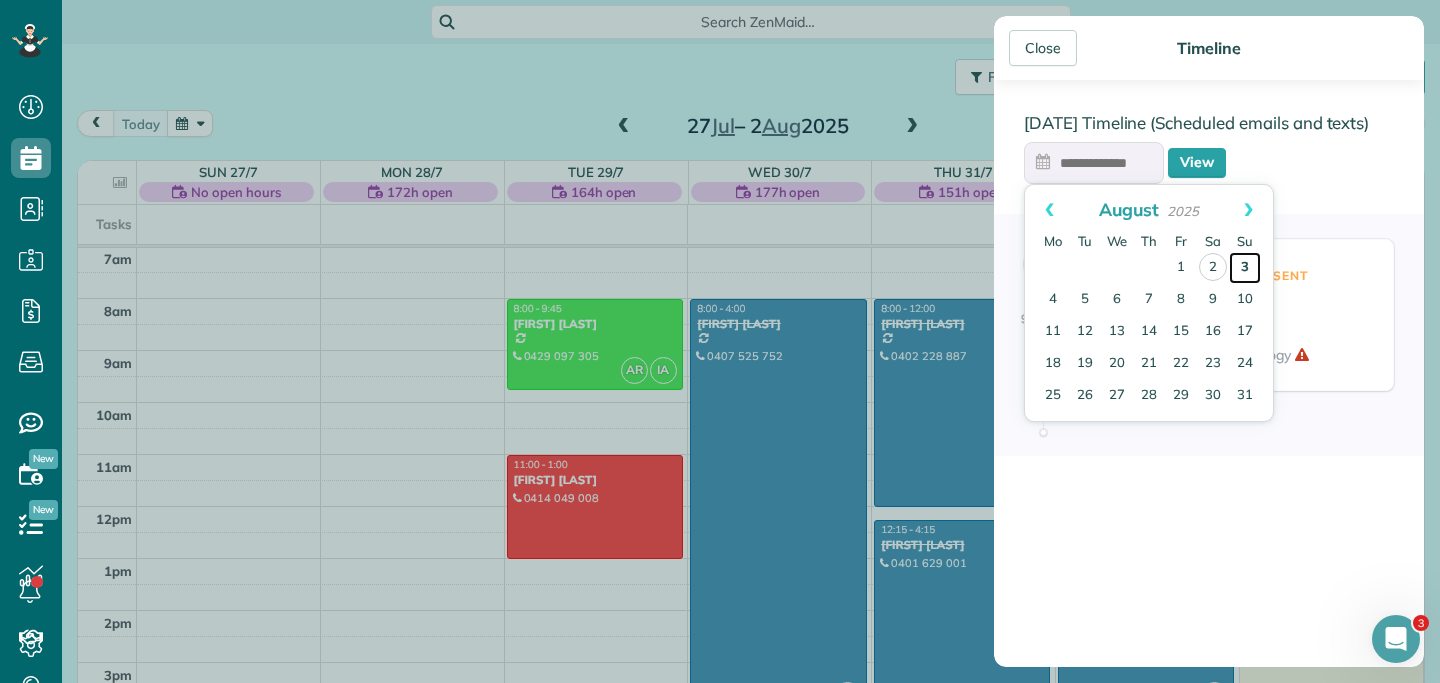 click on "3" at bounding box center (1245, 268) 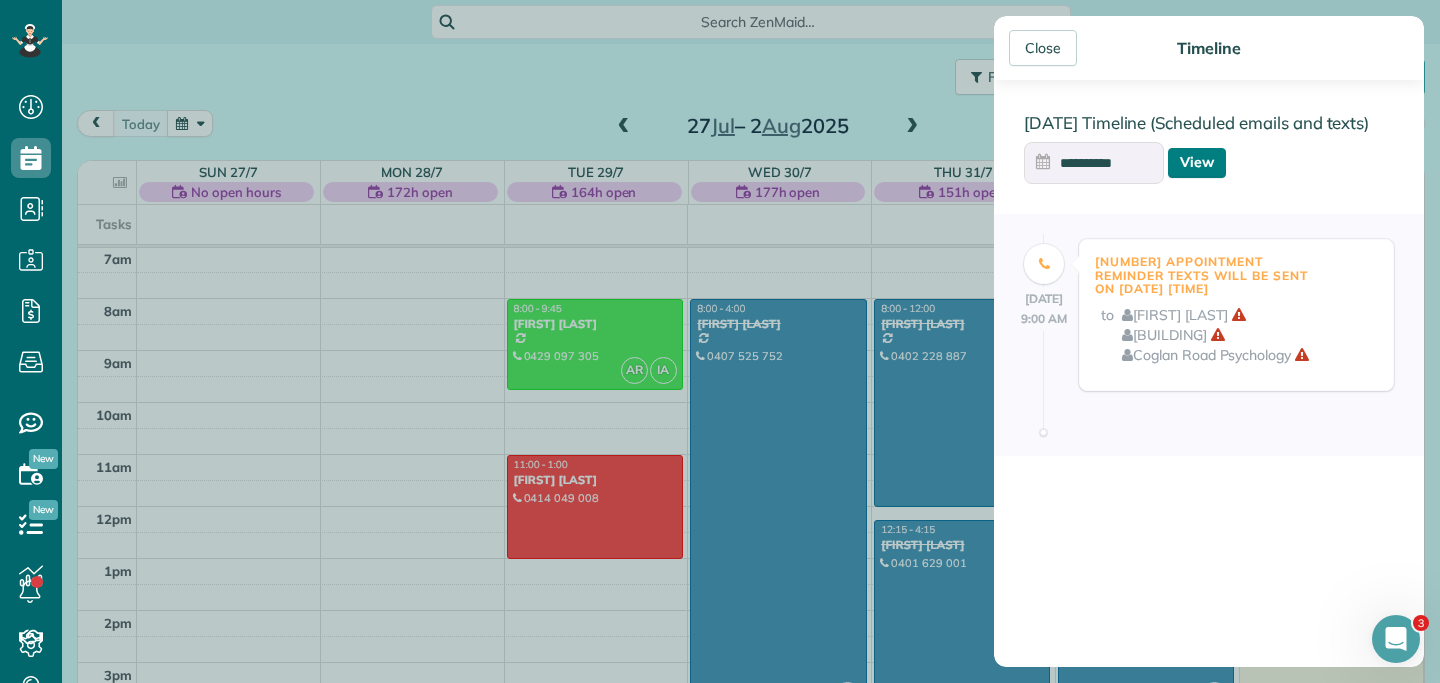 click on "View" at bounding box center [1197, 163] 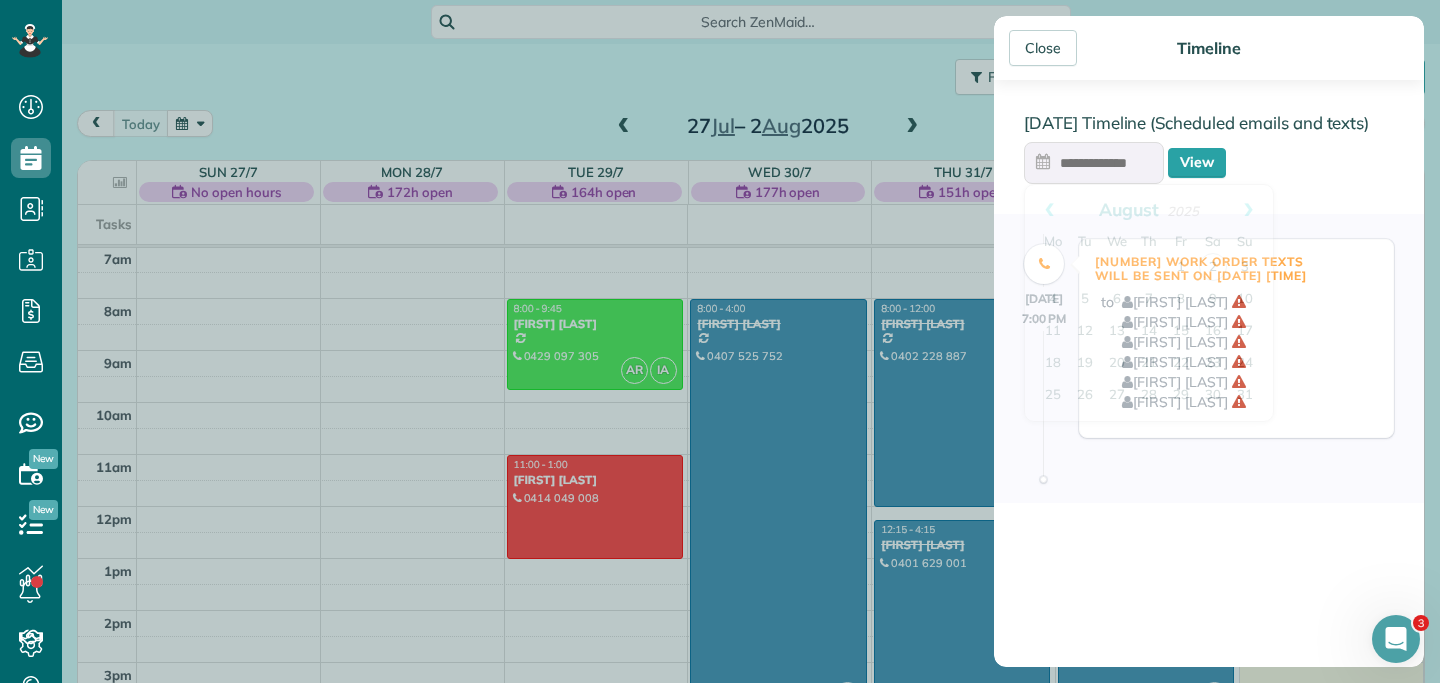click at bounding box center [1094, 163] 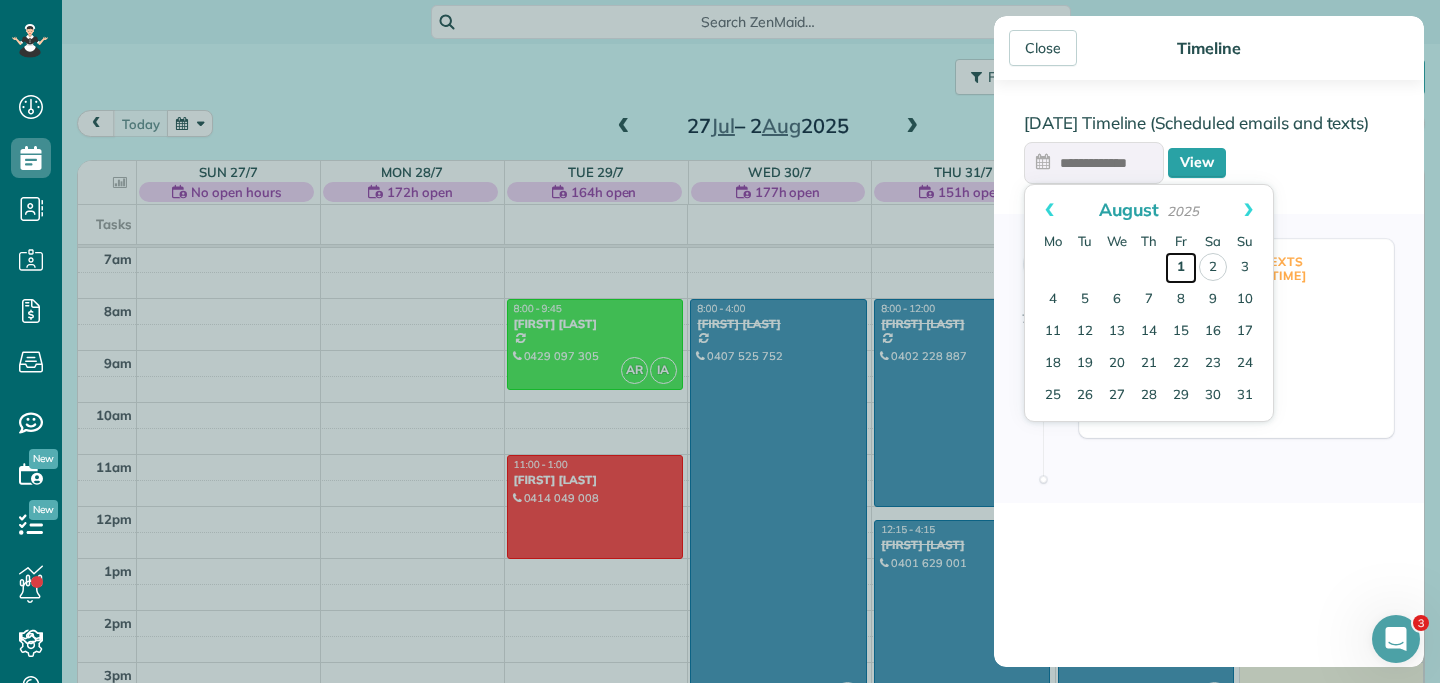 click on "1" at bounding box center (1181, 268) 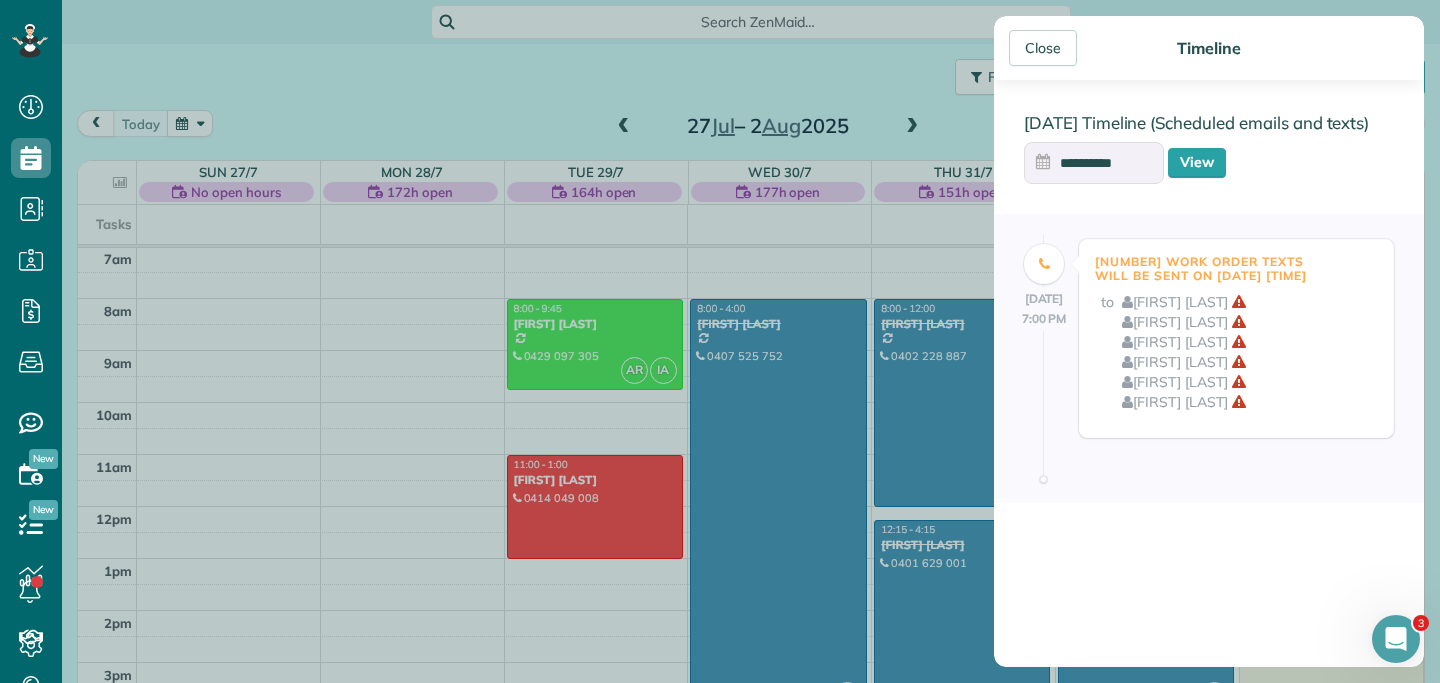 click on "**********" at bounding box center (1094, 163) 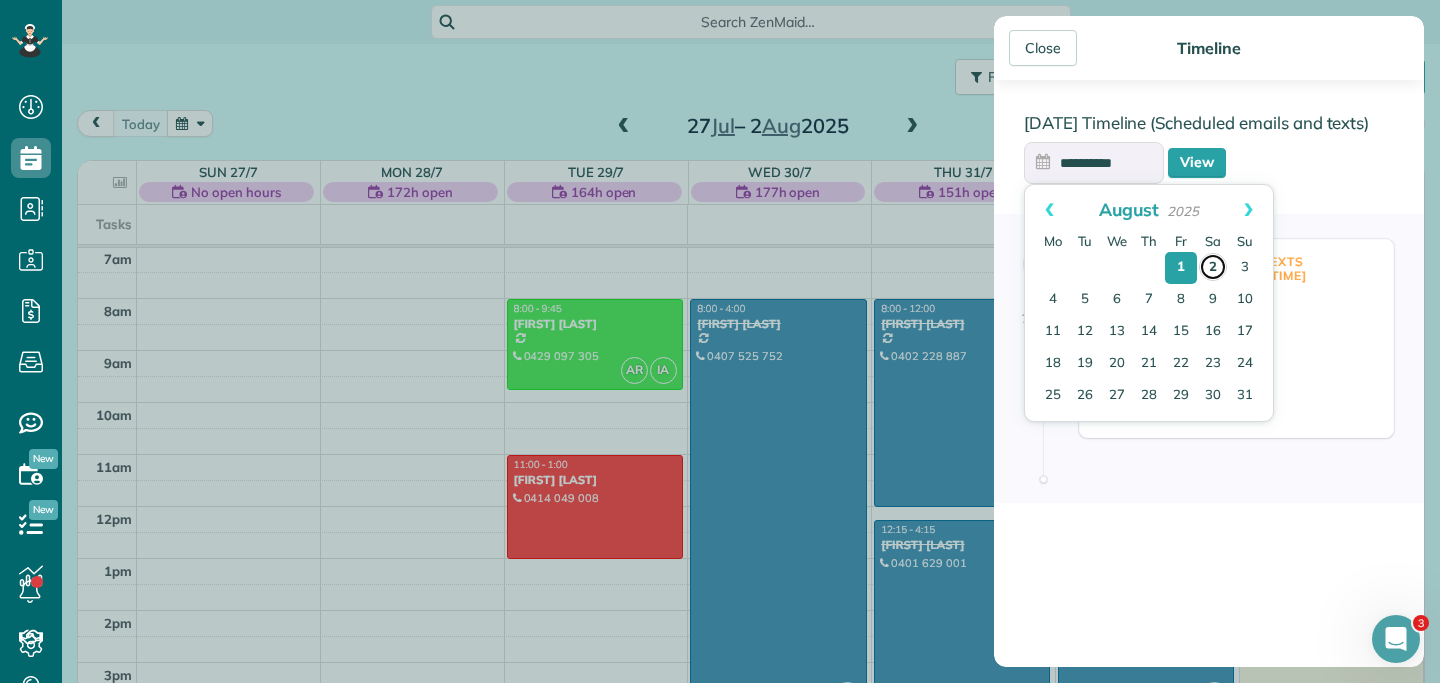 click on "2" at bounding box center (1213, 267) 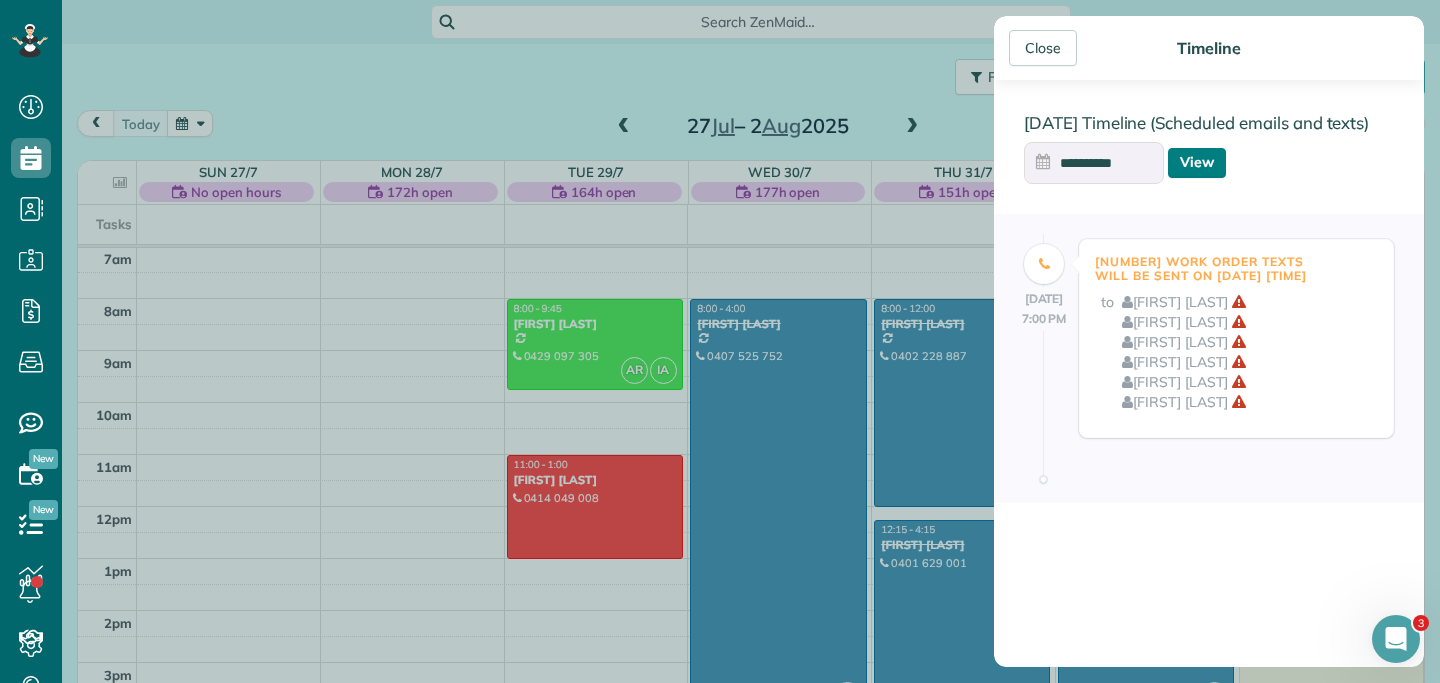 click on "View" at bounding box center (1197, 163) 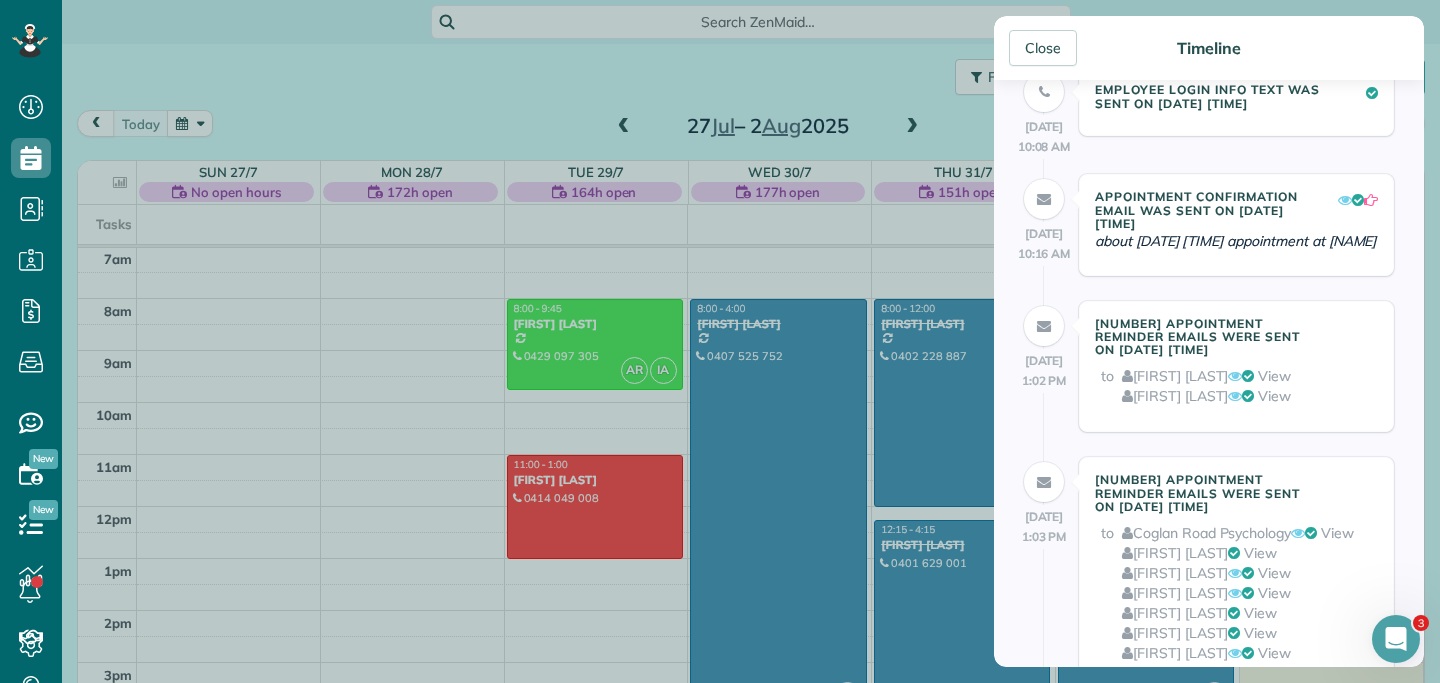 scroll, scrollTop: 0, scrollLeft: 0, axis: both 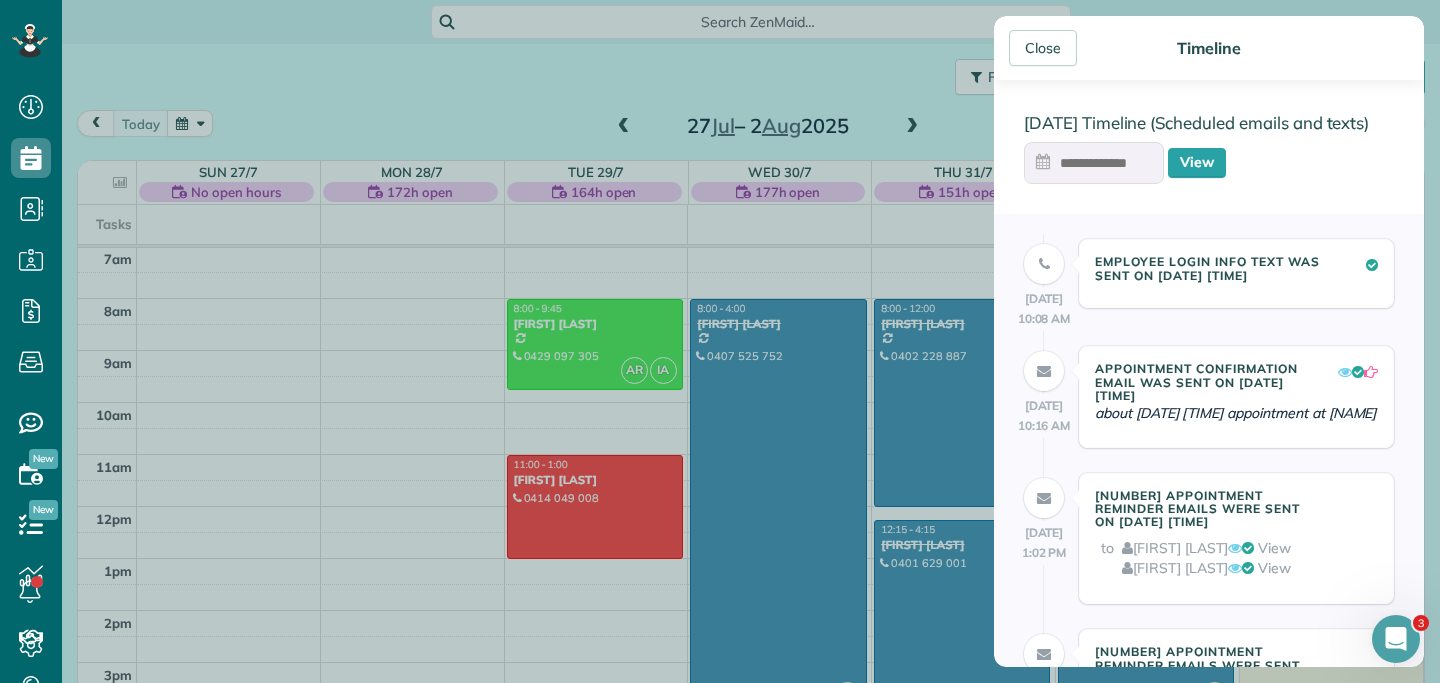 click at bounding box center (1094, 163) 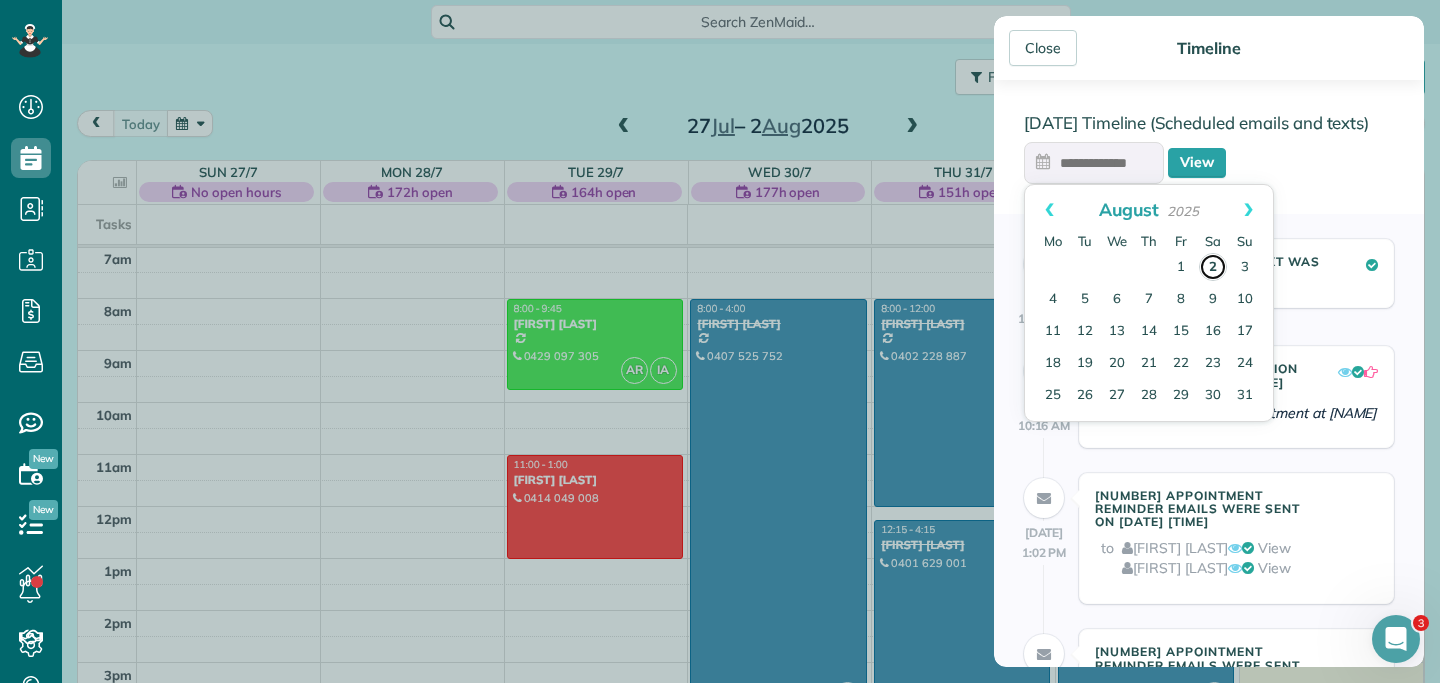 click on "2" at bounding box center [1213, 267] 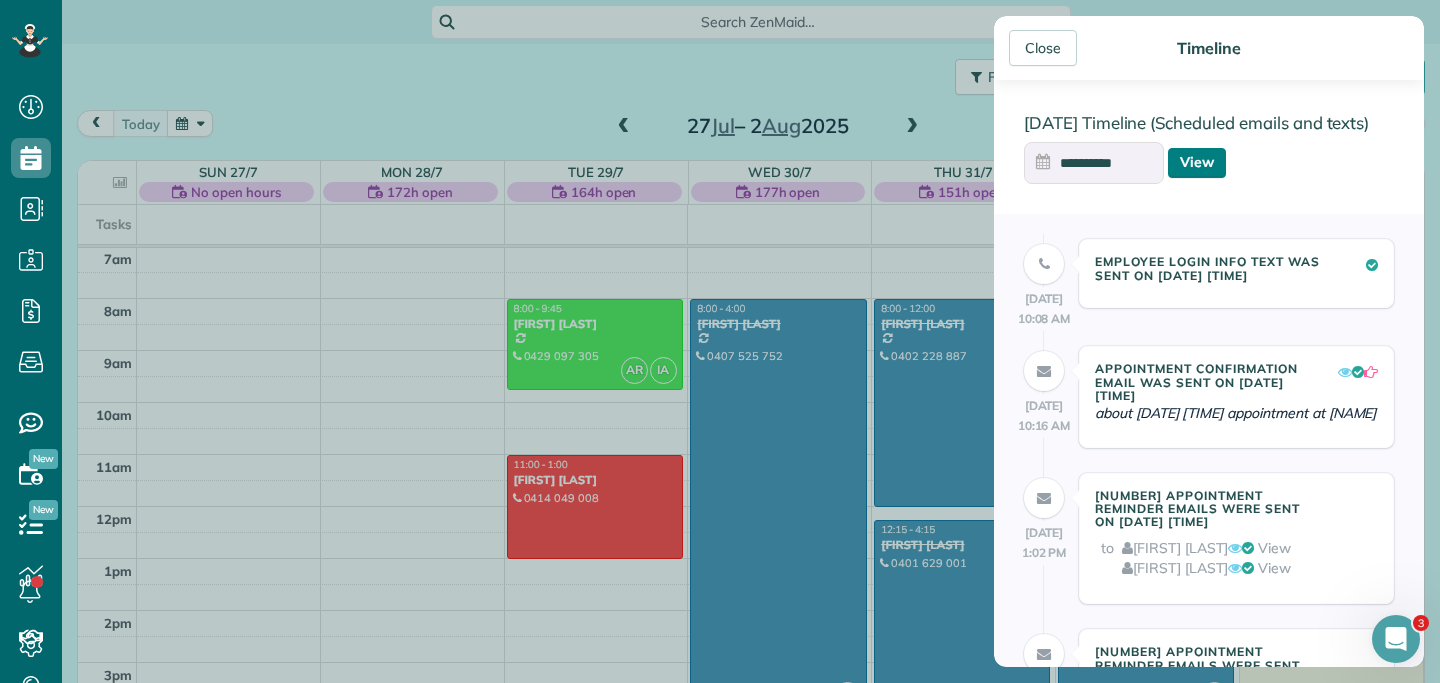 click on "View" at bounding box center [1197, 163] 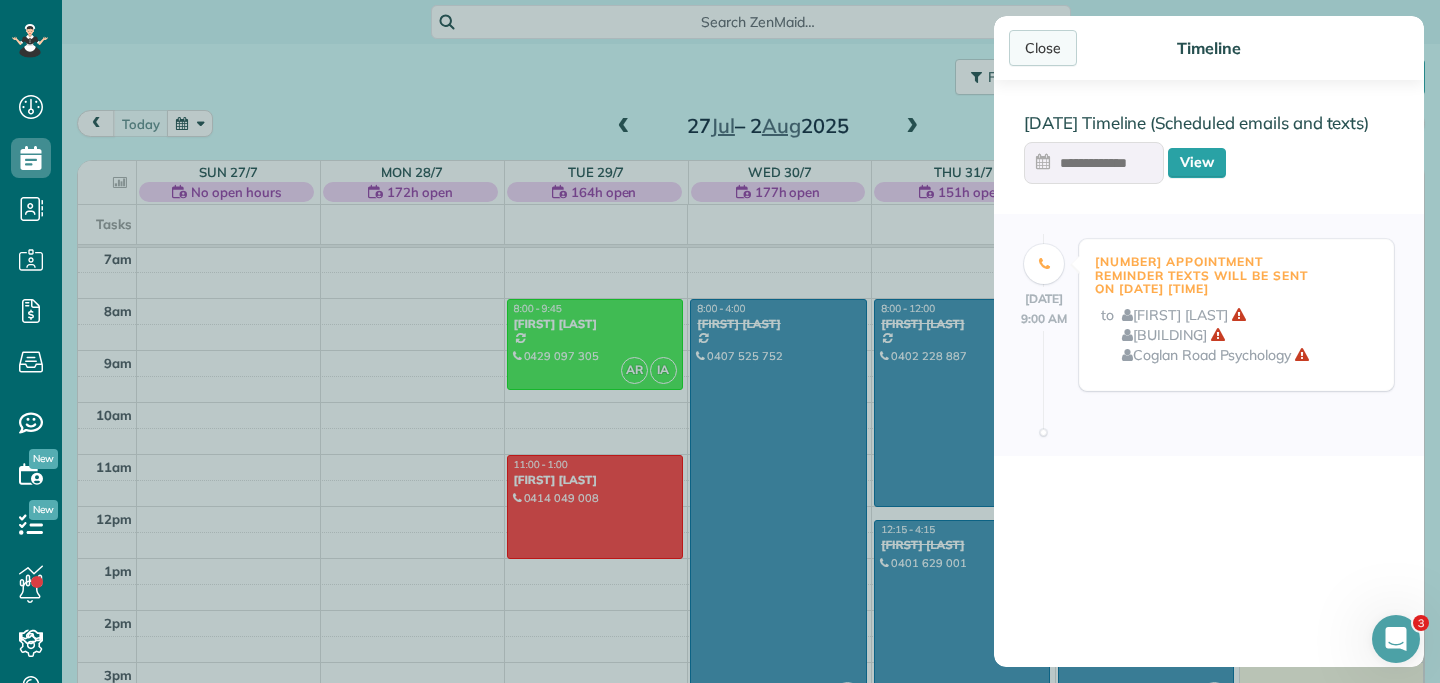 click on "Close" at bounding box center [1043, 48] 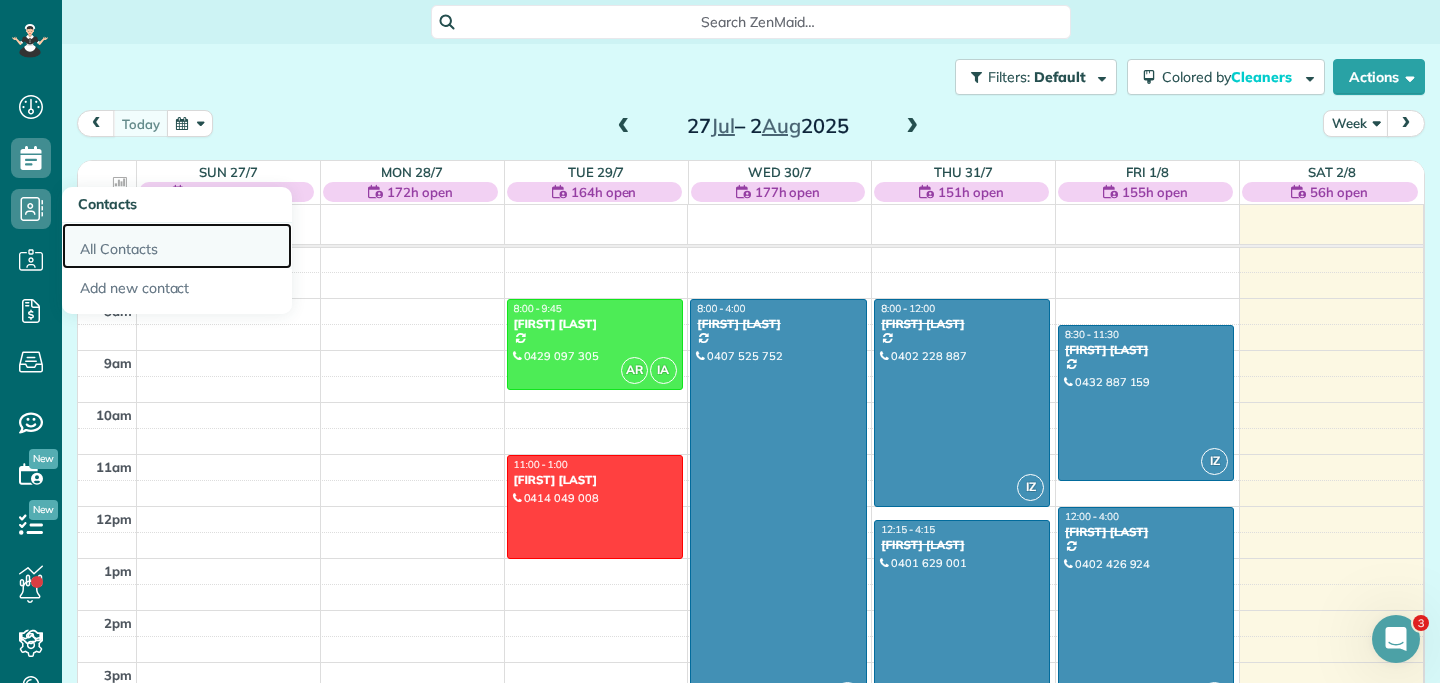 click on "All Contacts" at bounding box center [177, 246] 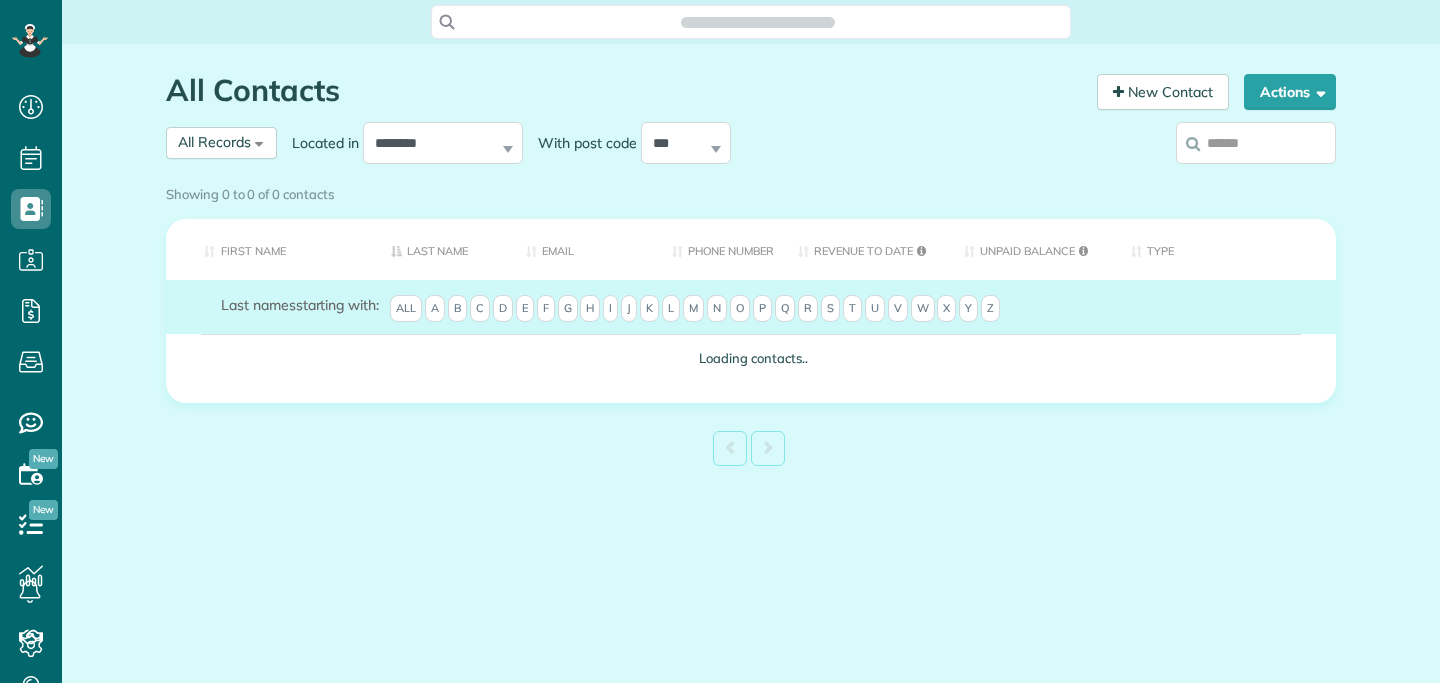 scroll, scrollTop: 0, scrollLeft: 0, axis: both 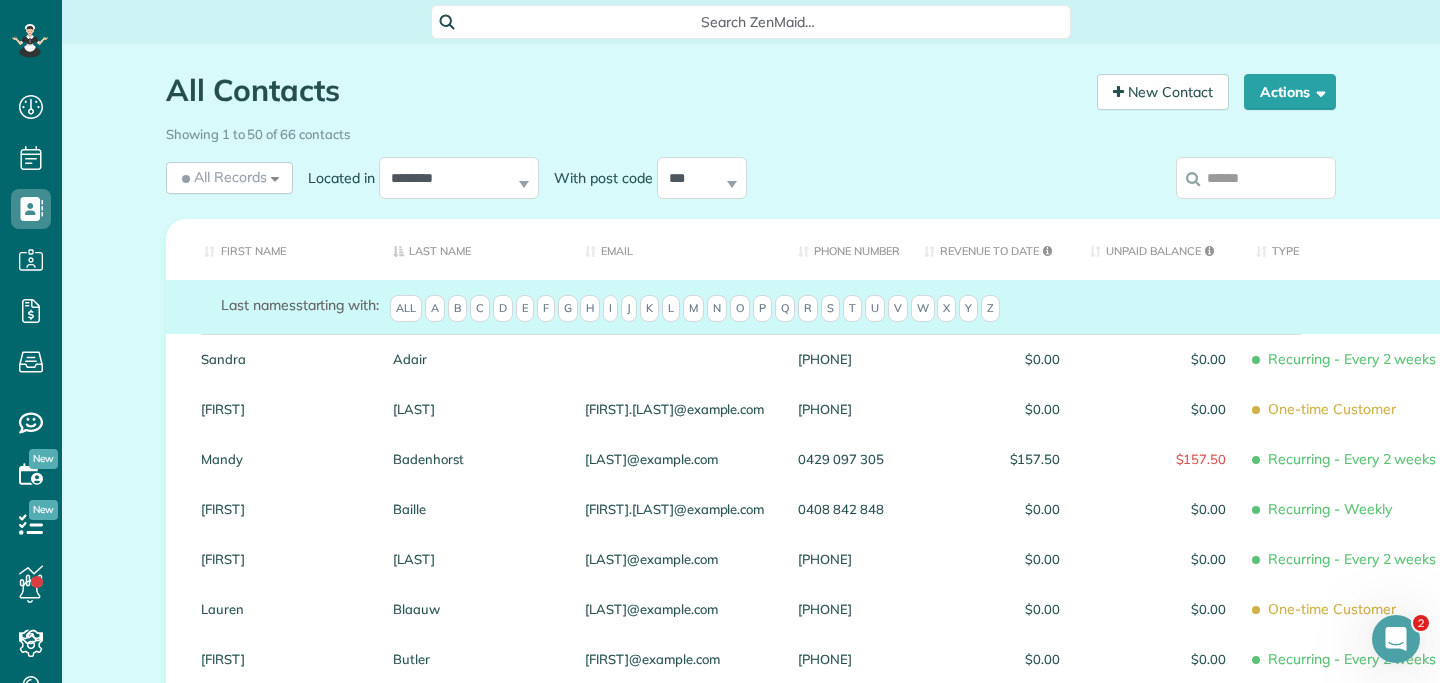 click at bounding box center (1256, 178) 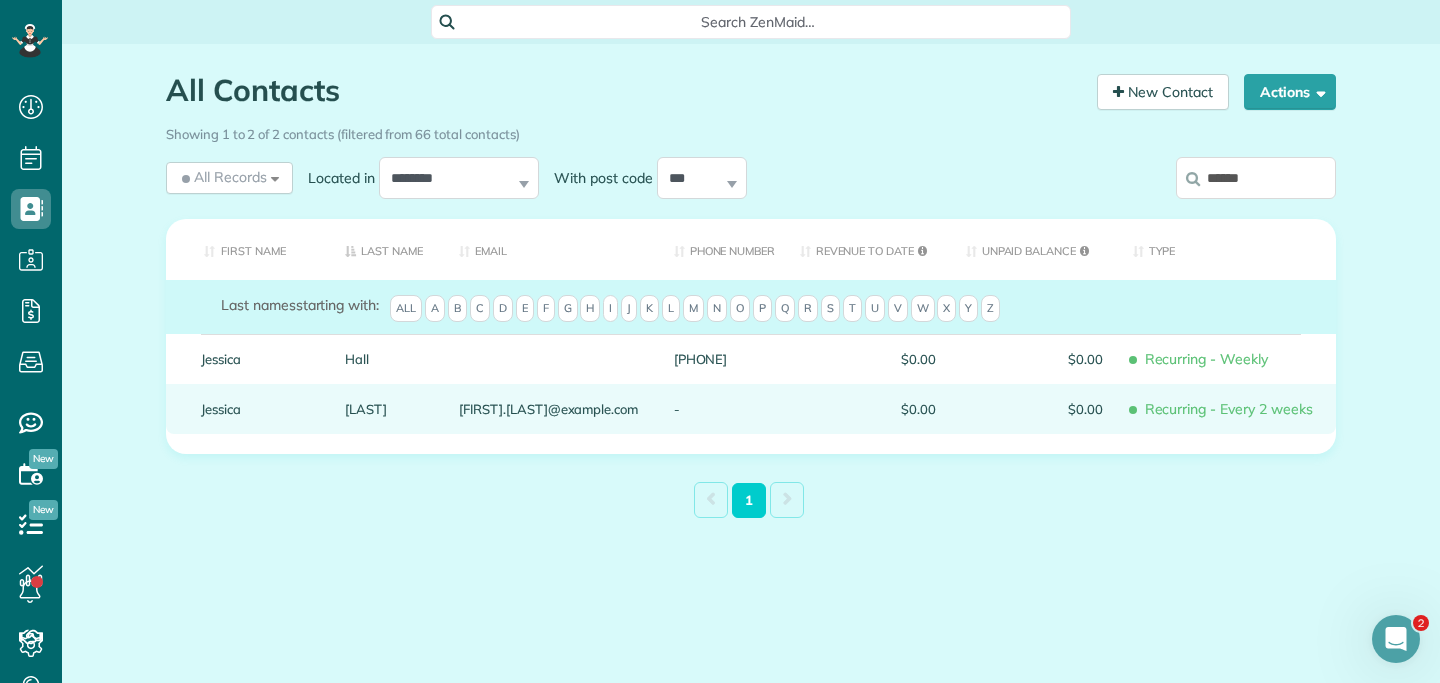 type on "******" 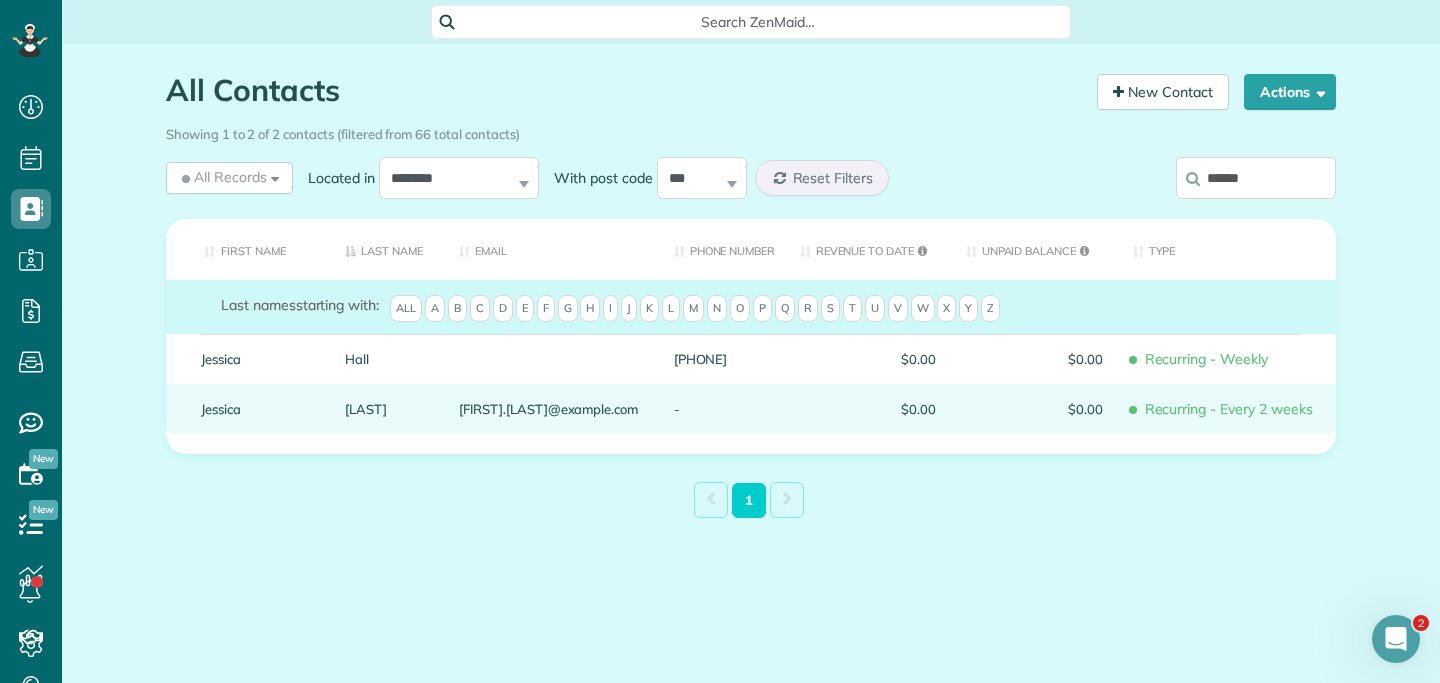 click on "$0.00" at bounding box center [868, 409] 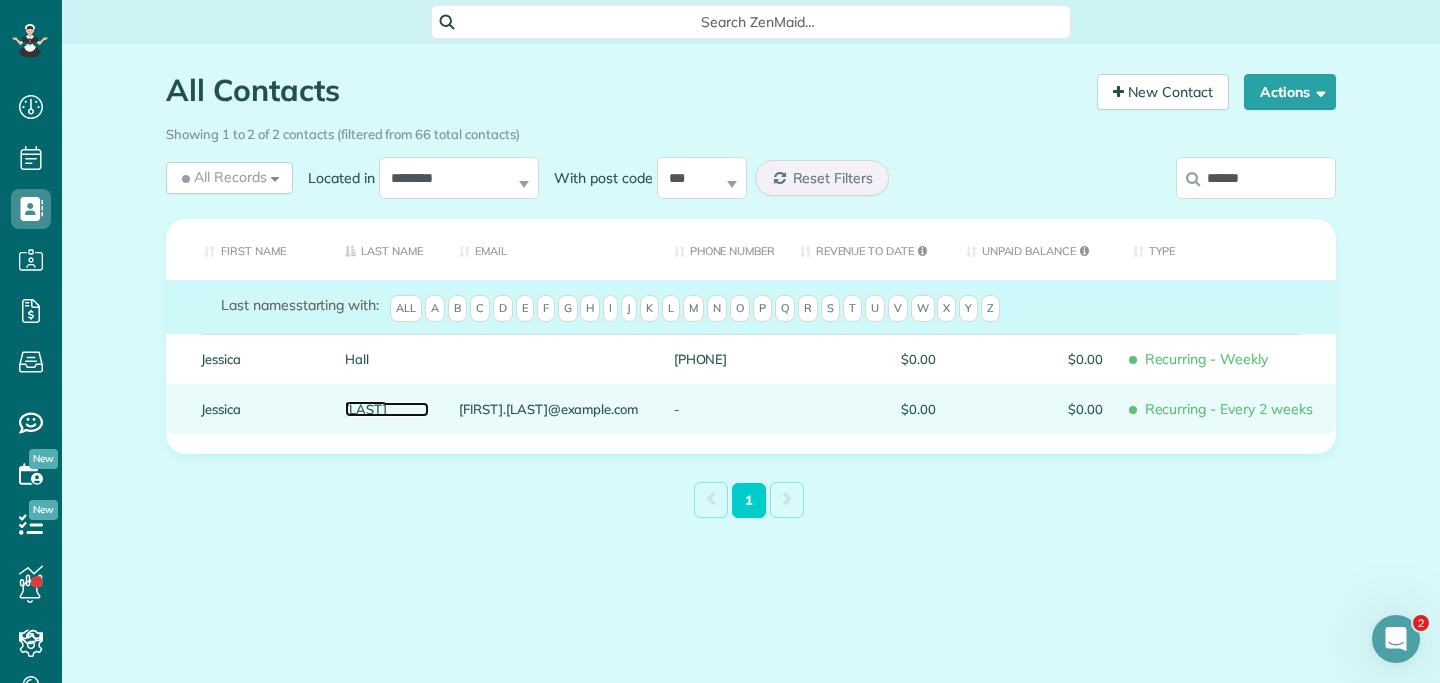 click on "Vanaswegen" at bounding box center (387, 409) 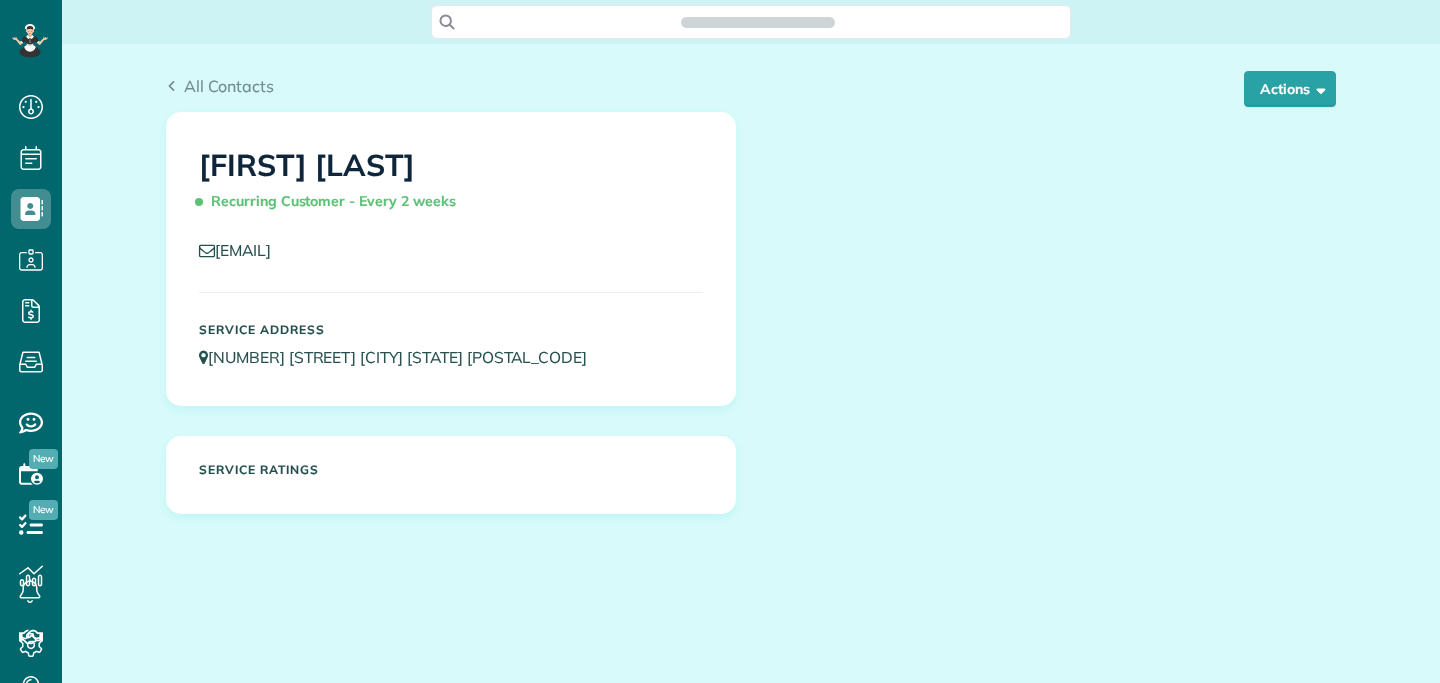 scroll, scrollTop: 0, scrollLeft: 0, axis: both 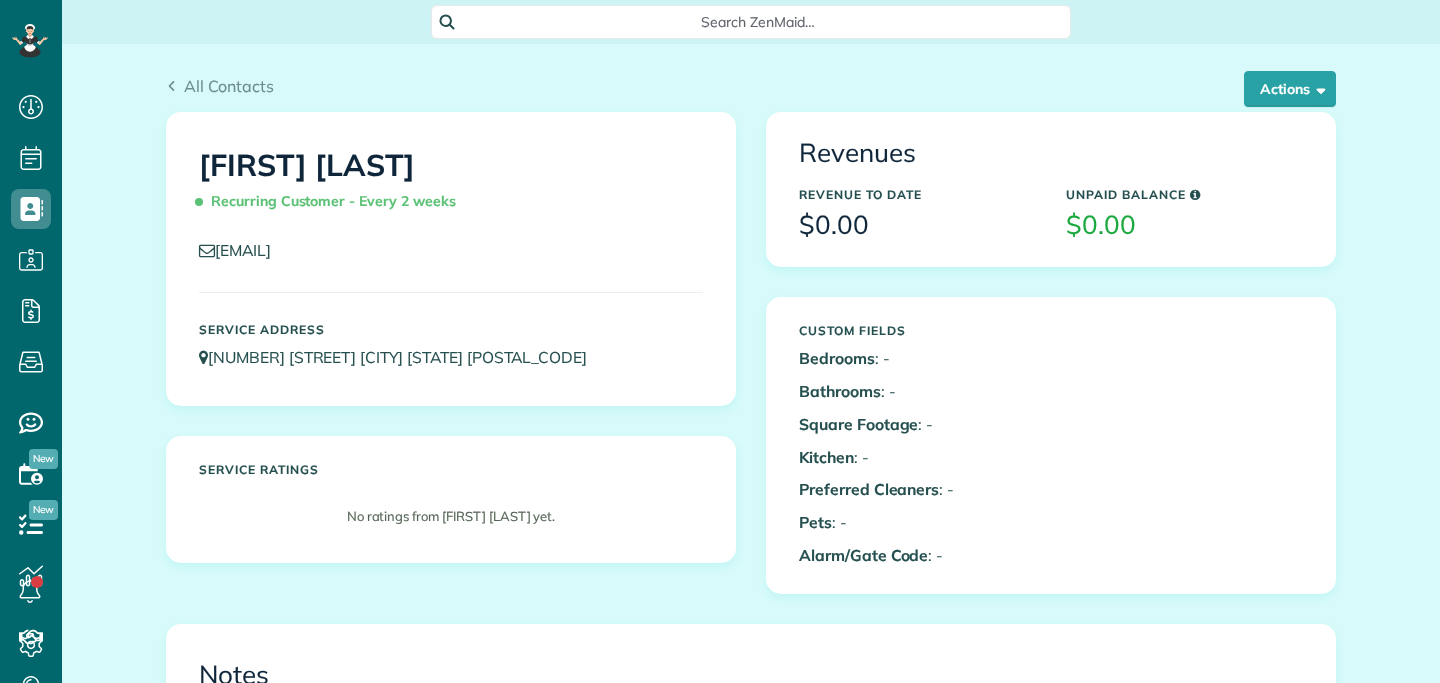 click on "All Contacts
Actions
Edit
Add Appointment
Recent Activity
Send Email
Show Past appointments
Show Future appointments
Manage Credit Cards
Delete" at bounding box center [751, 93] 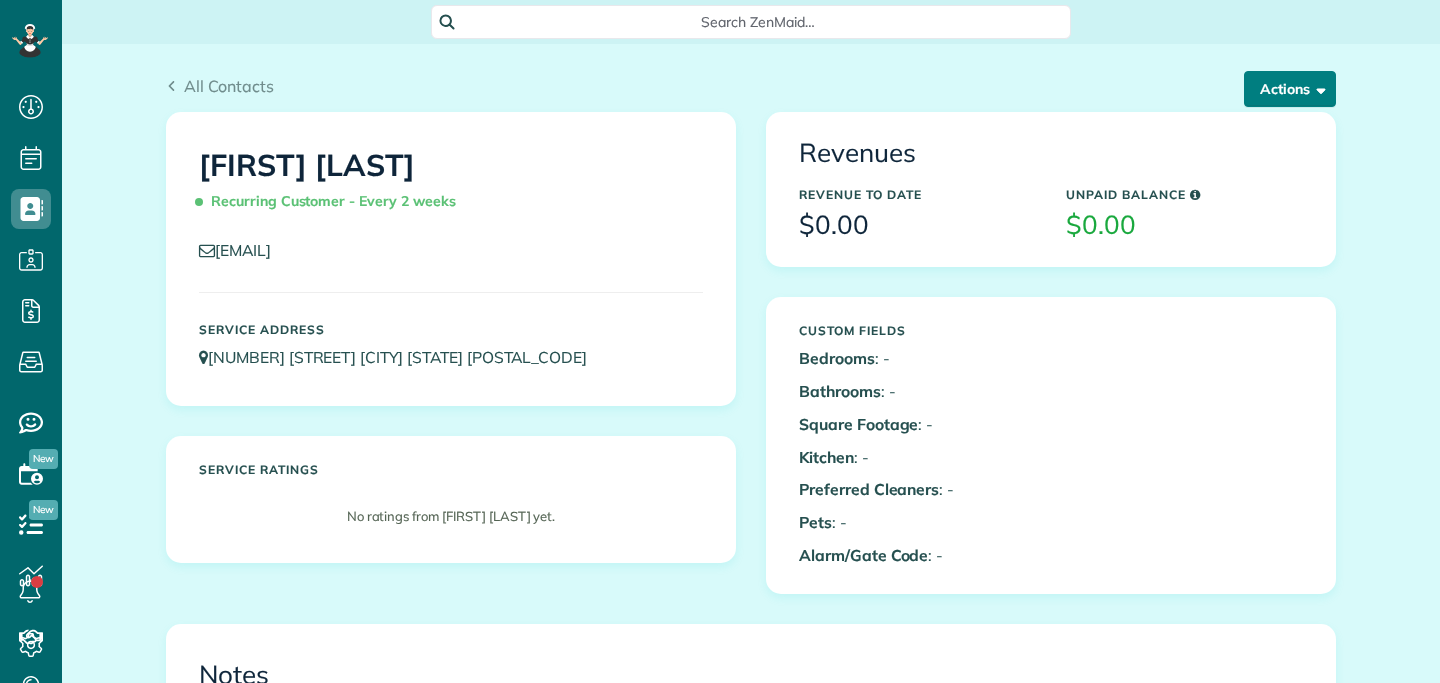 click on "Actions" at bounding box center (1290, 89) 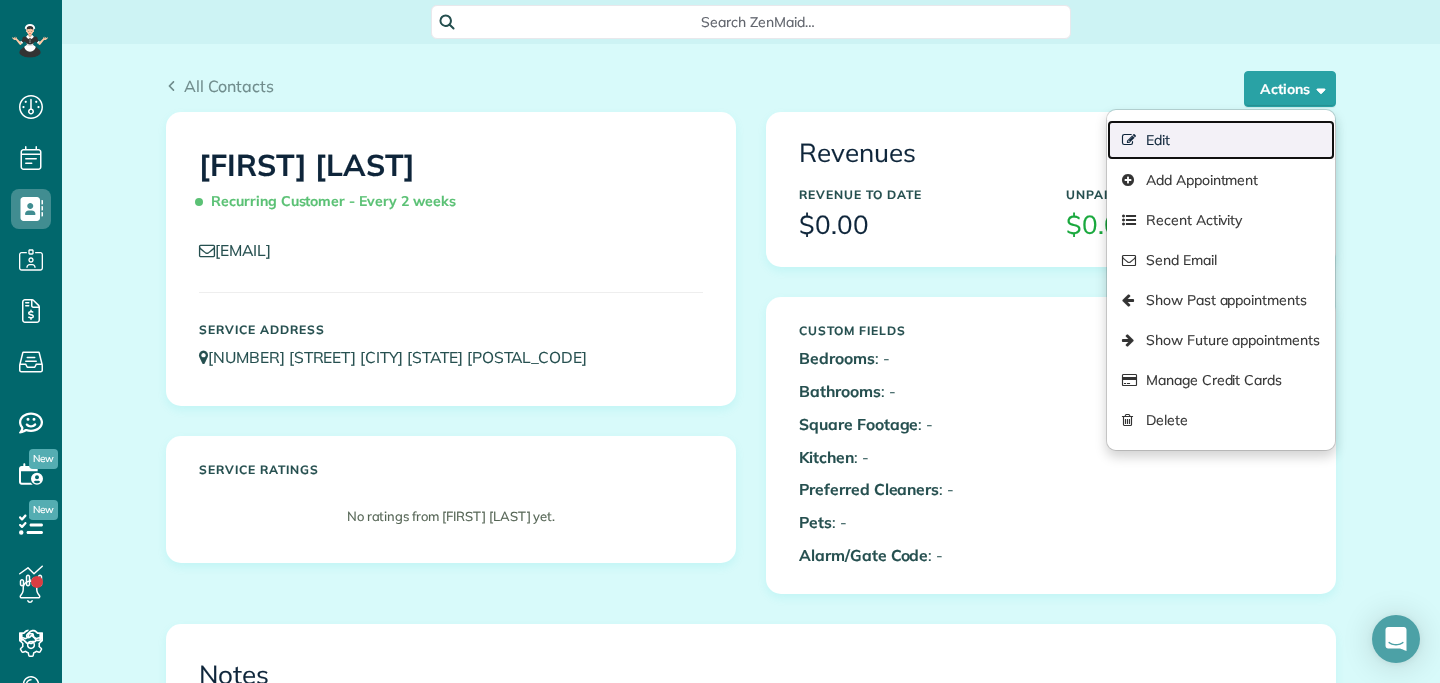 click on "Edit" at bounding box center (1221, 140) 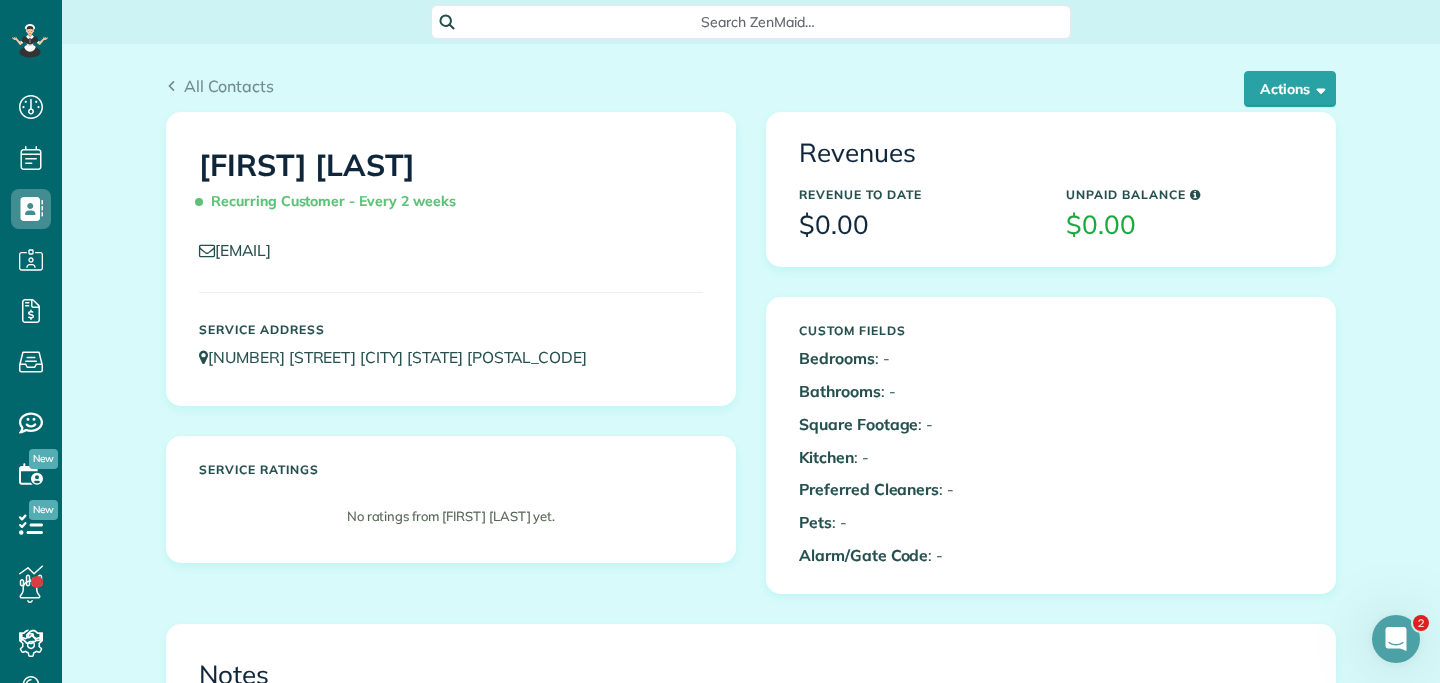 scroll, scrollTop: 0, scrollLeft: 0, axis: both 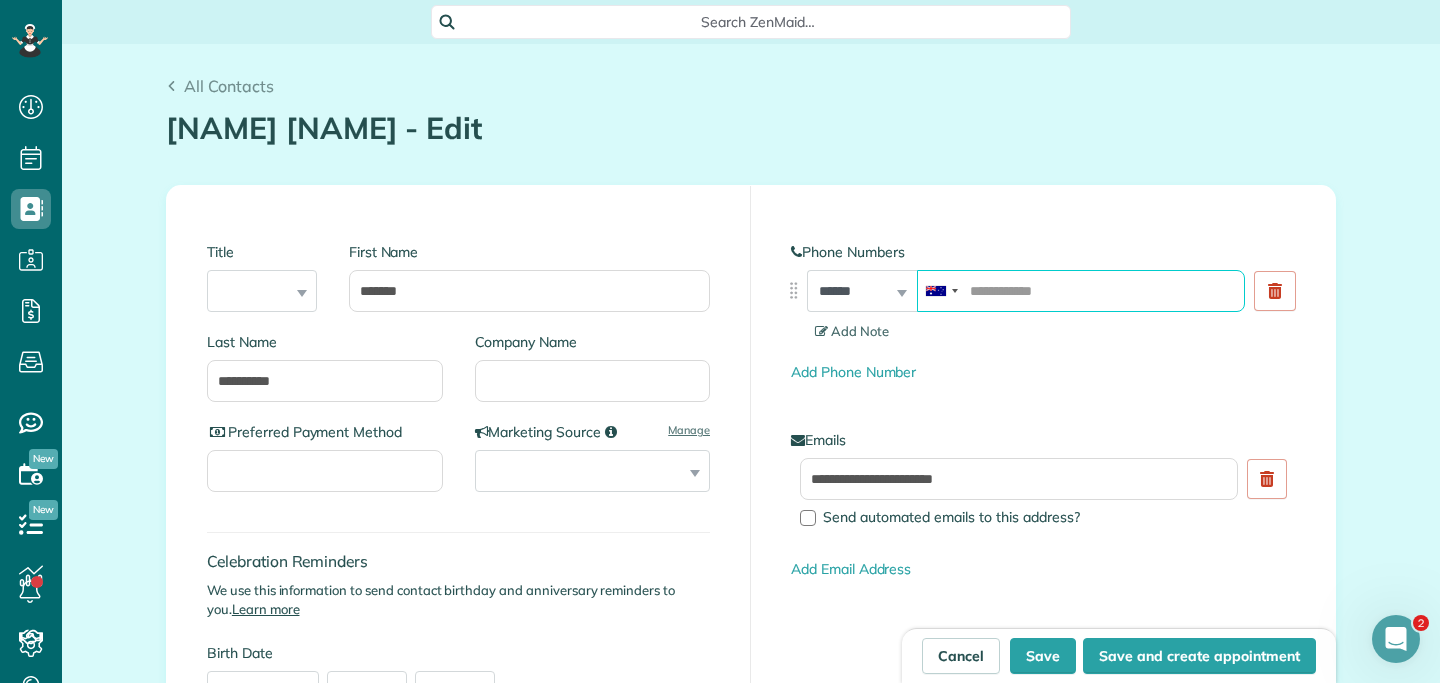 click at bounding box center (1081, 291) 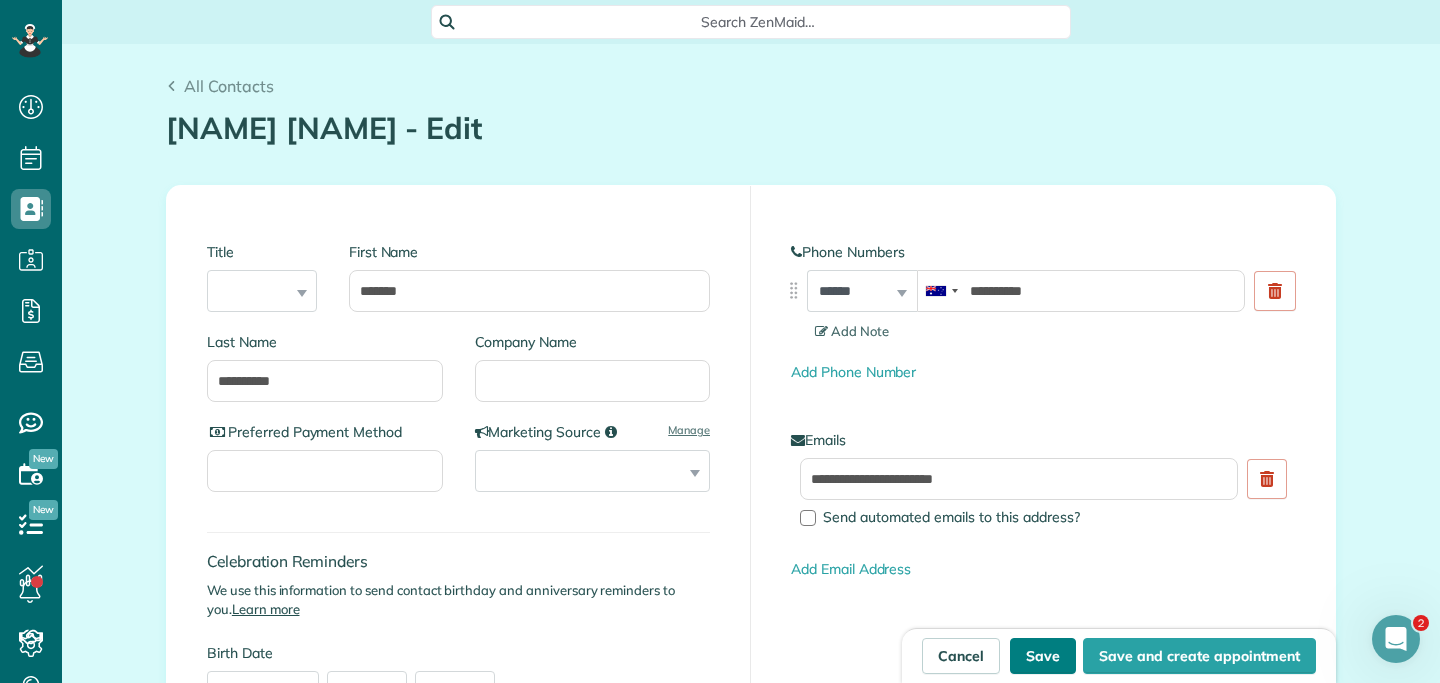 click on "Save" at bounding box center [1043, 656] 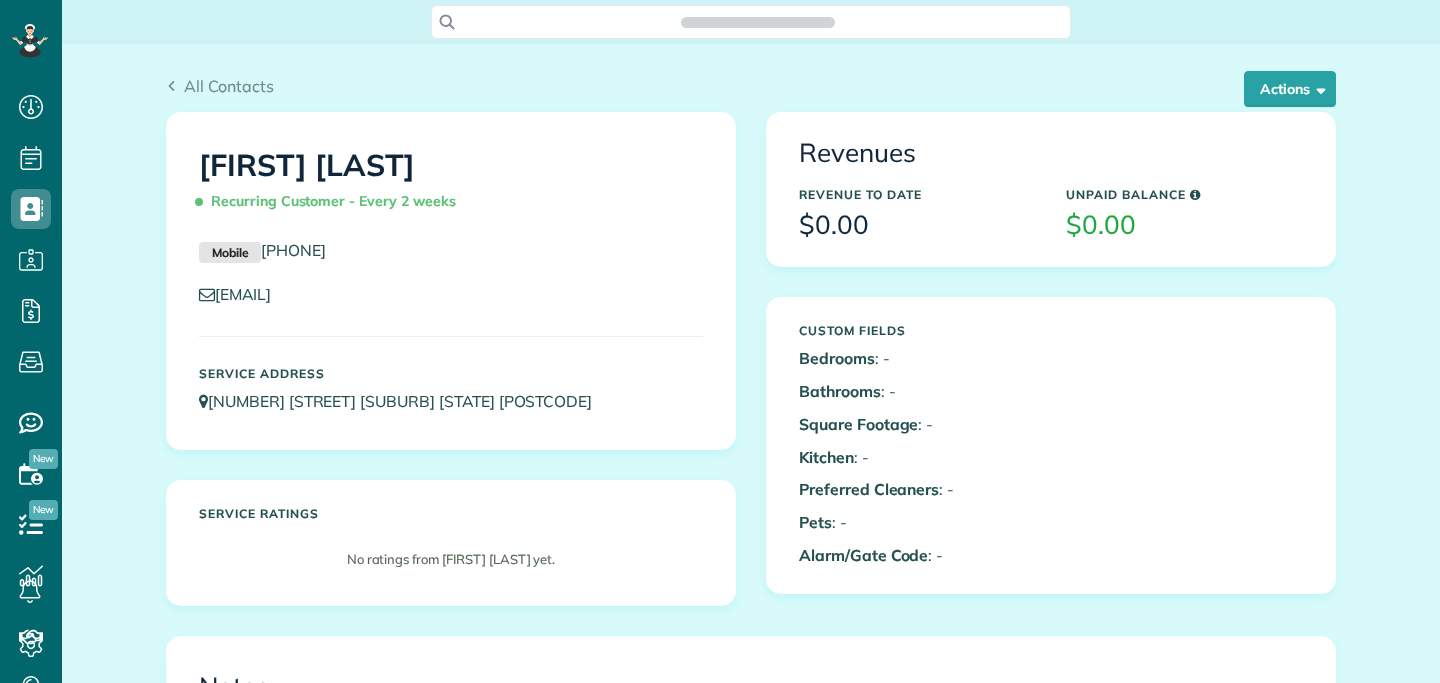 scroll, scrollTop: 0, scrollLeft: 0, axis: both 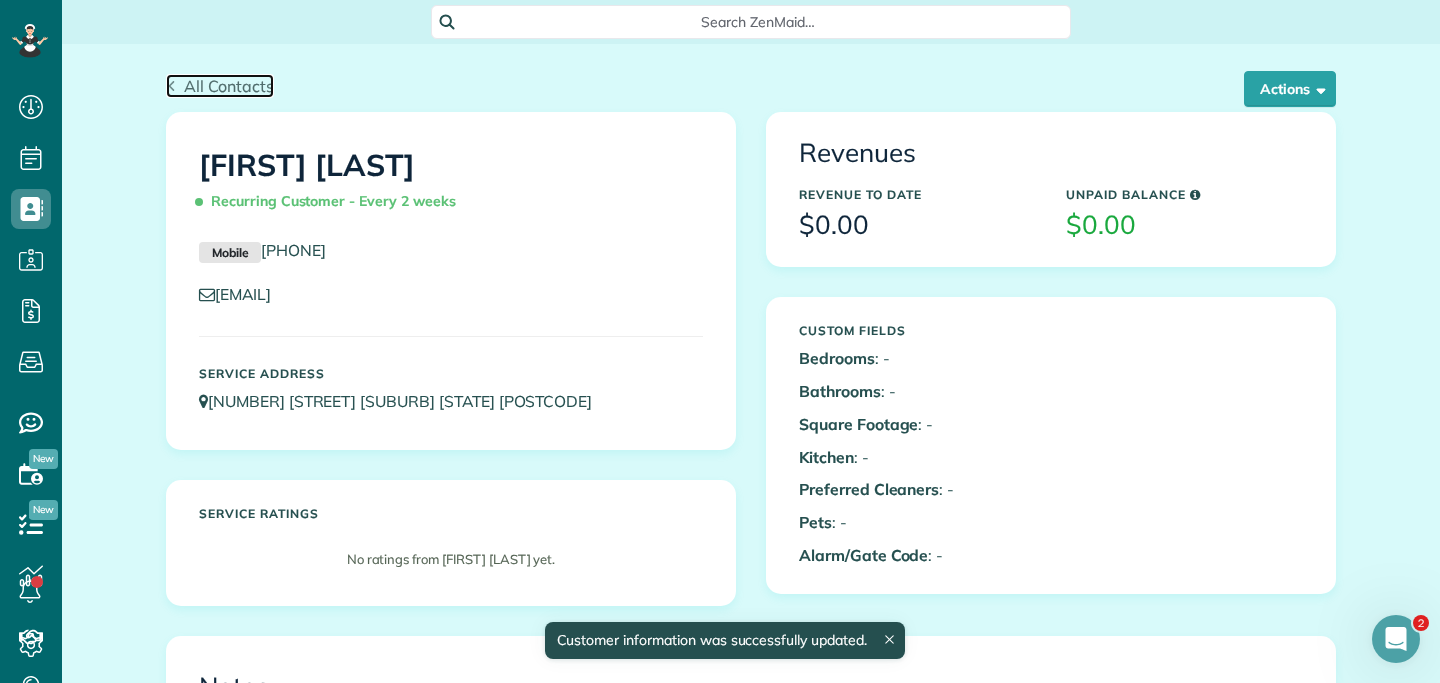 click on "All Contacts" at bounding box center [229, 86] 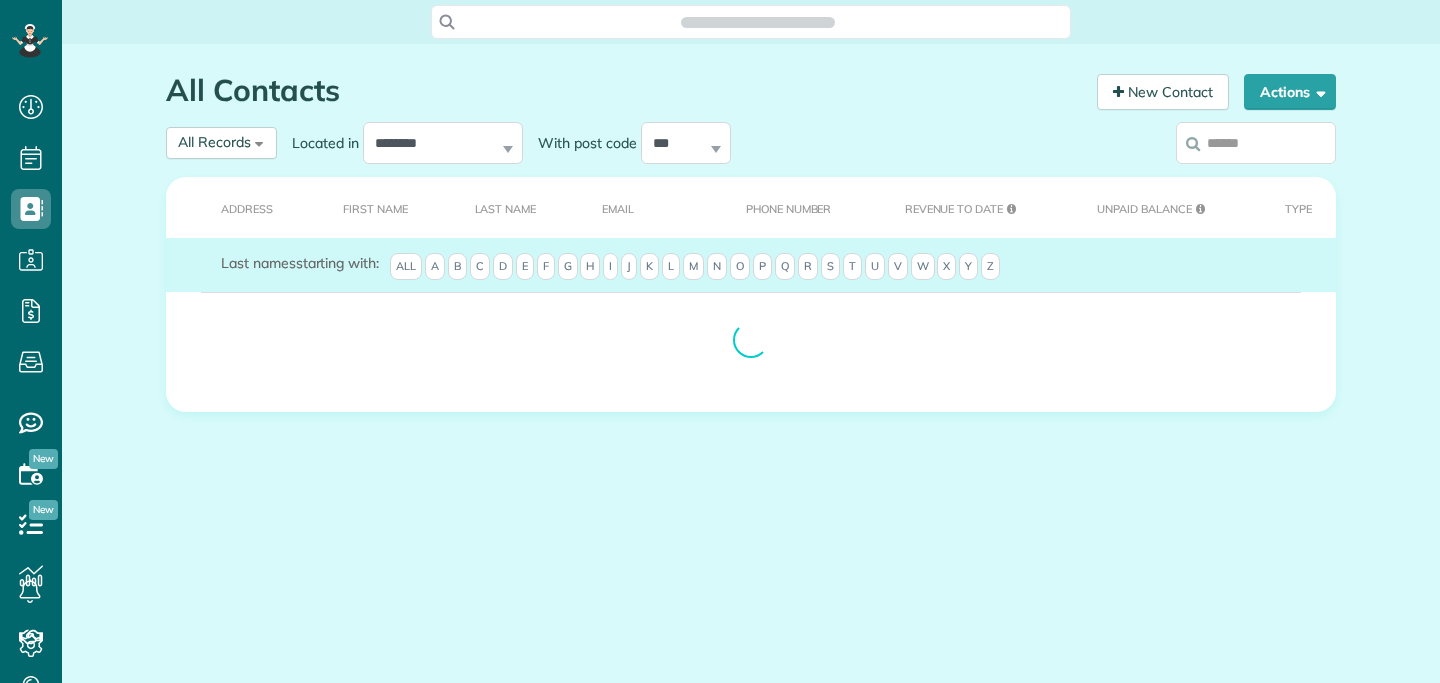 scroll, scrollTop: 0, scrollLeft: 0, axis: both 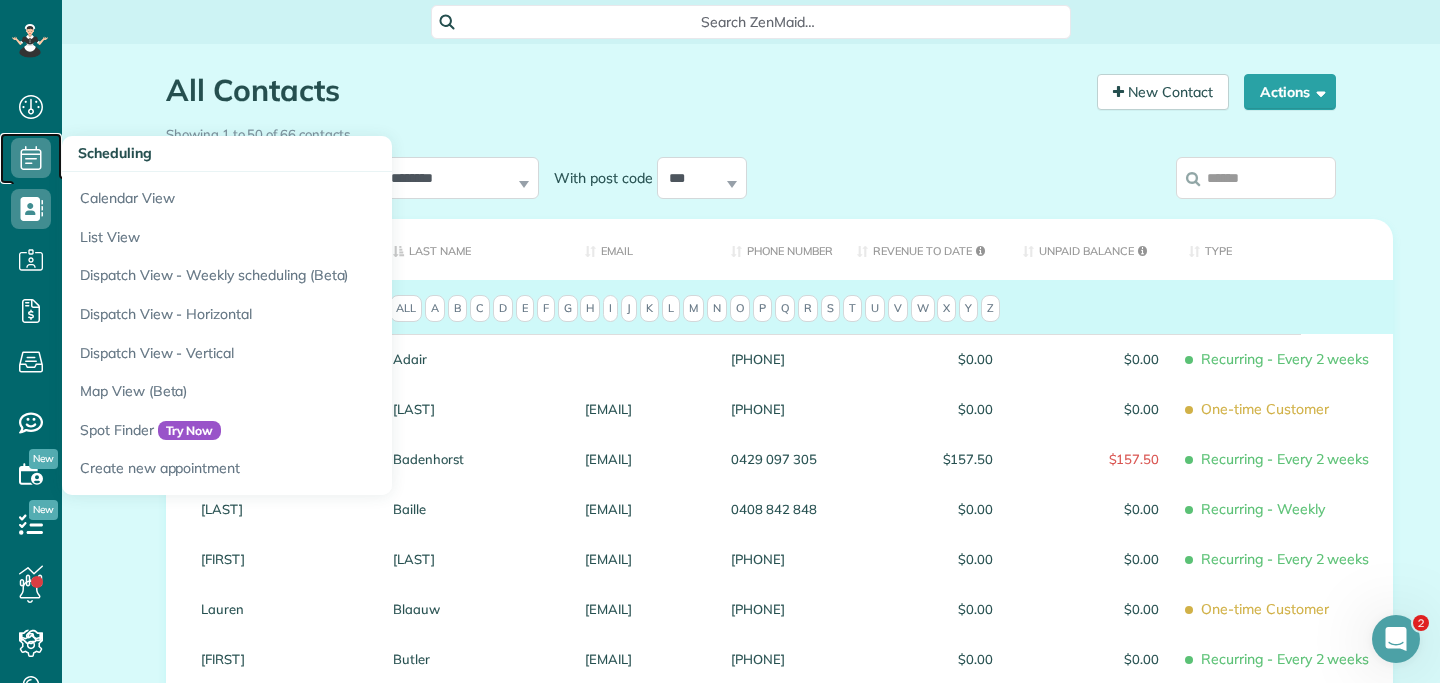 click 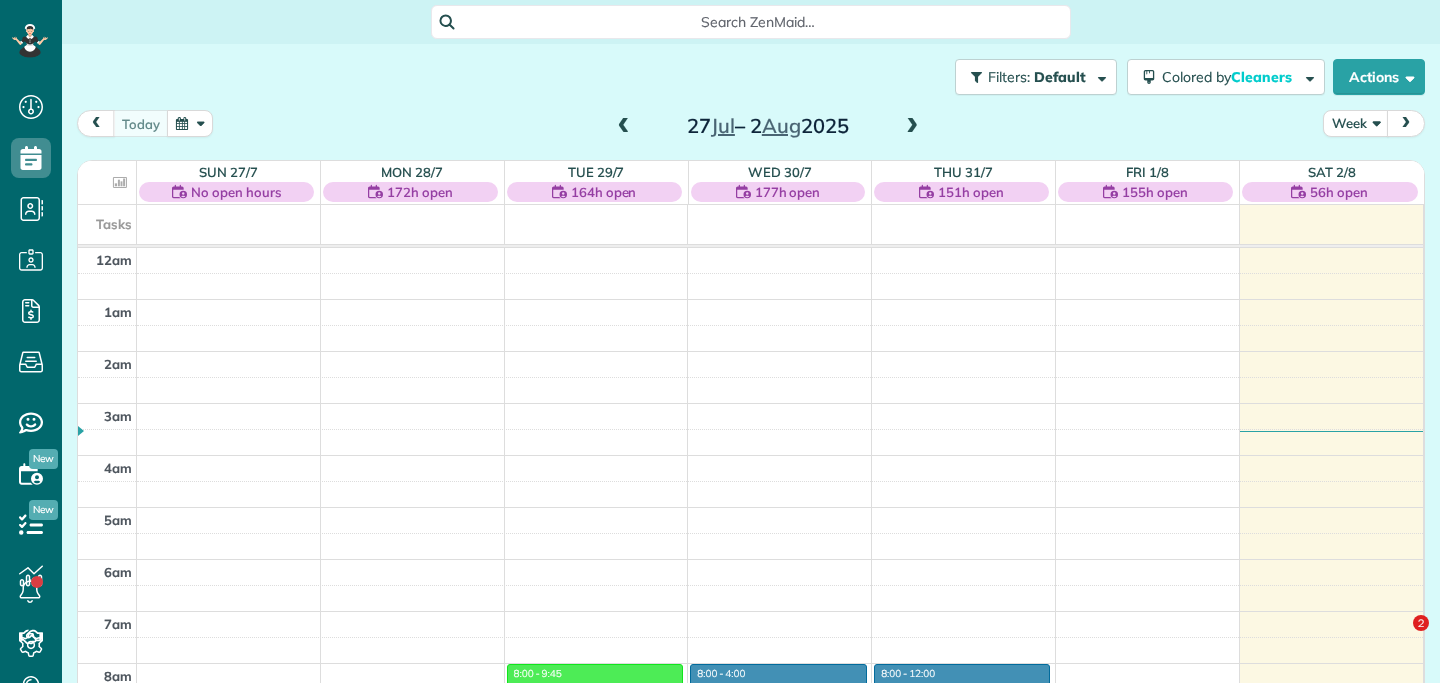 scroll, scrollTop: 0, scrollLeft: 0, axis: both 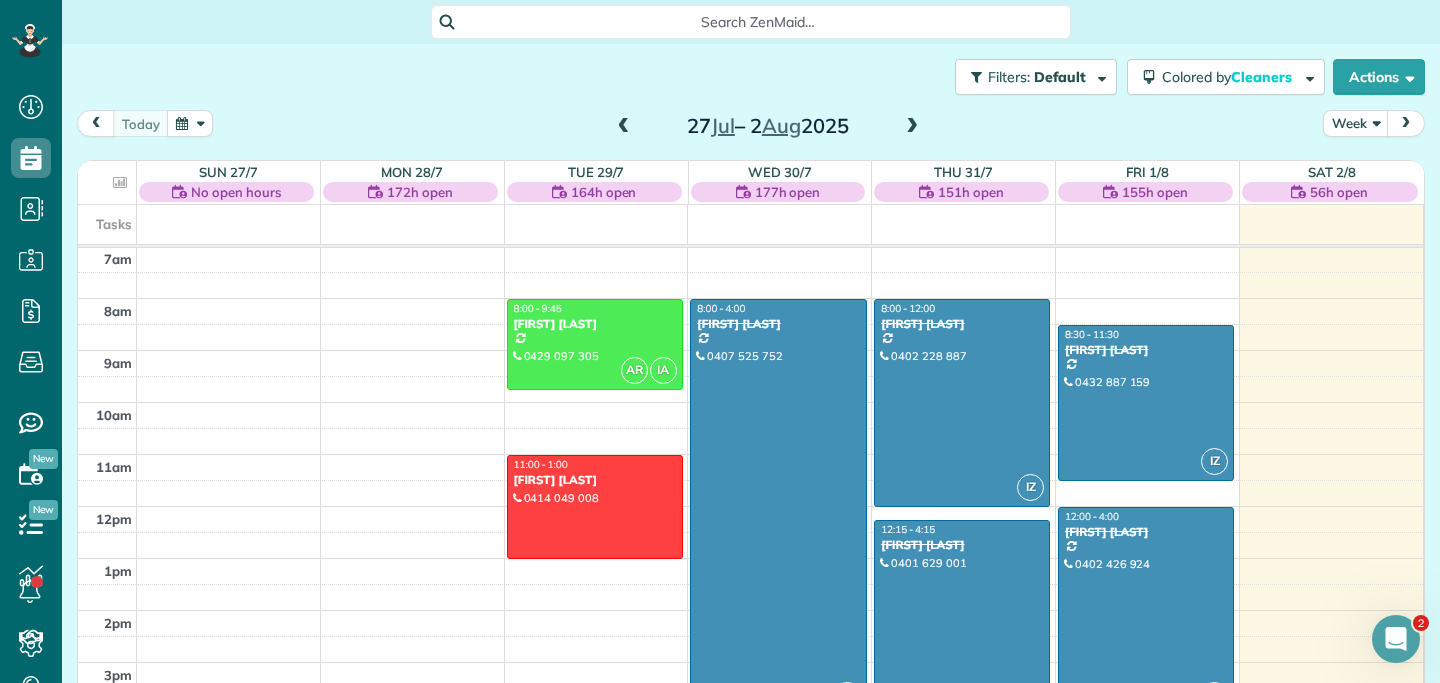 click on "Filters:   Default
Colored by  Cleaners
Color by Cleaner
Color by Team
Color by Status
Color by Recurrence
Color by Paid/Unpaid
Filters  Default
Schedule Changes
Actions
Create Appointment
Create Task
Clock In/Out
Send Work Orders
Print Route Sheets
Today's Emails/Texts
View Metrics" at bounding box center (751, 77) 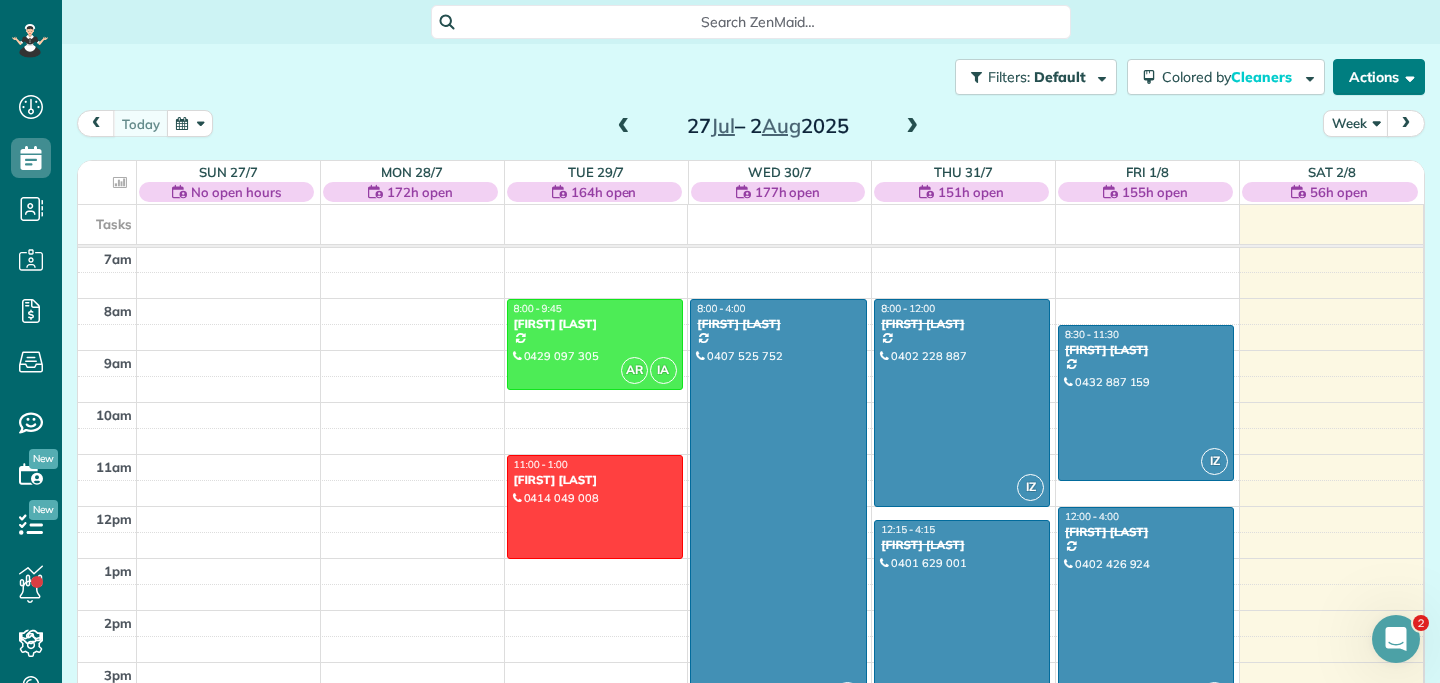 click on "Actions" at bounding box center [1379, 77] 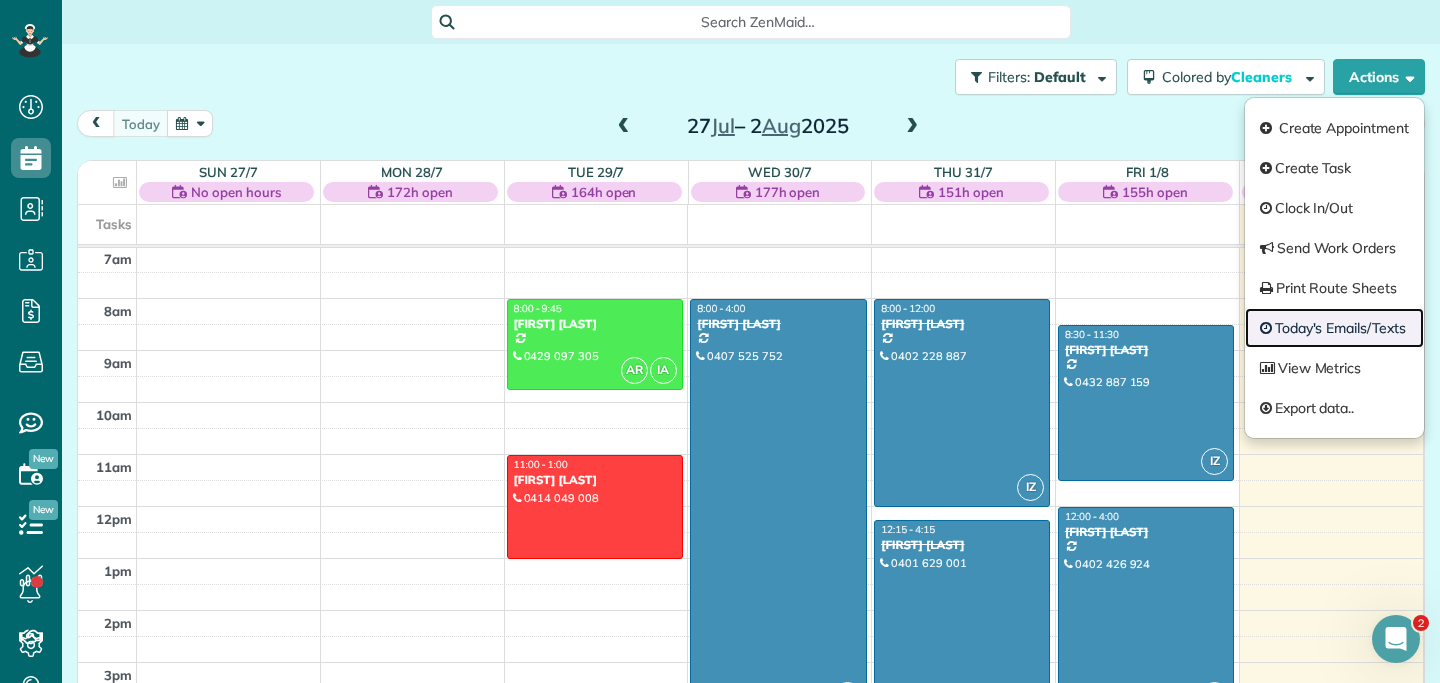 click on "Today's Emails/Texts" at bounding box center (1334, 328) 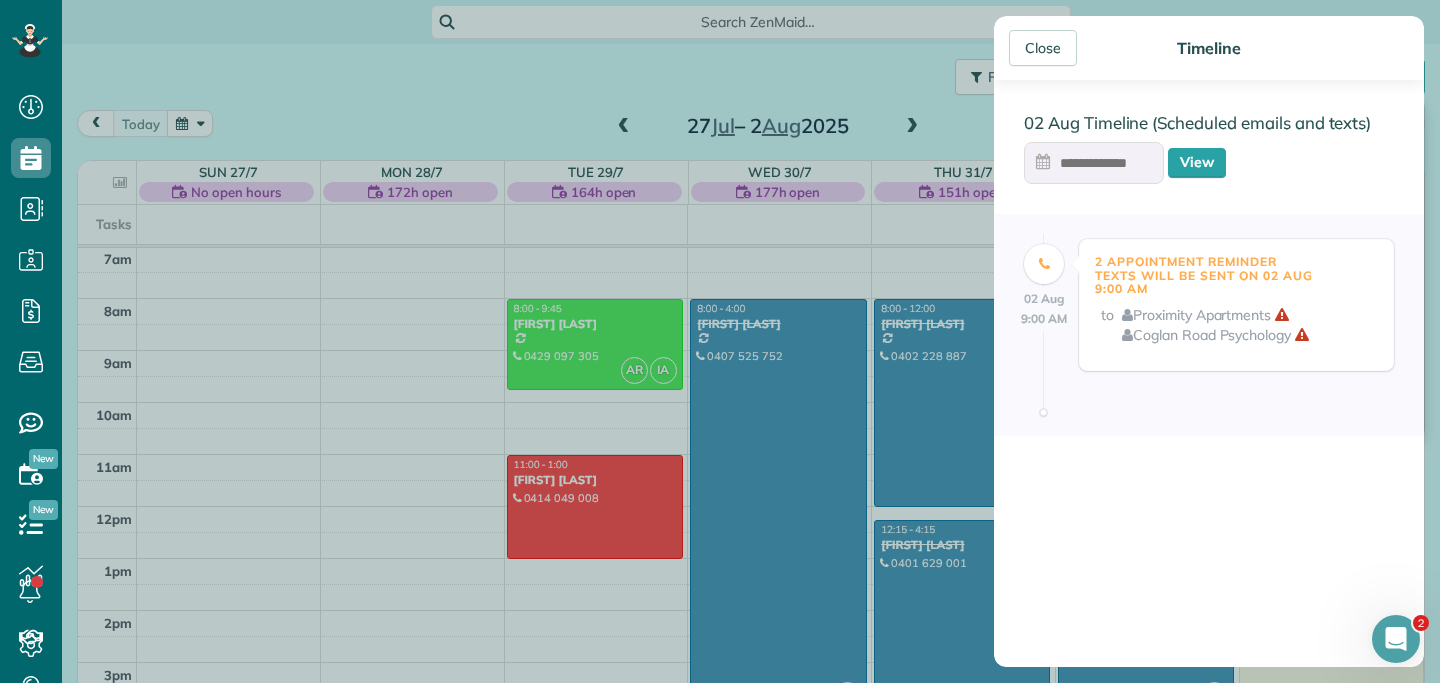 click on "02 Aug
9:00 AM
2 Appointment Reminder Texts will be sent on 02 Aug  9:00 AM
to
[BUSINESS_NAME]
[BUSINESS_NAME]" at bounding box center [1209, 325] 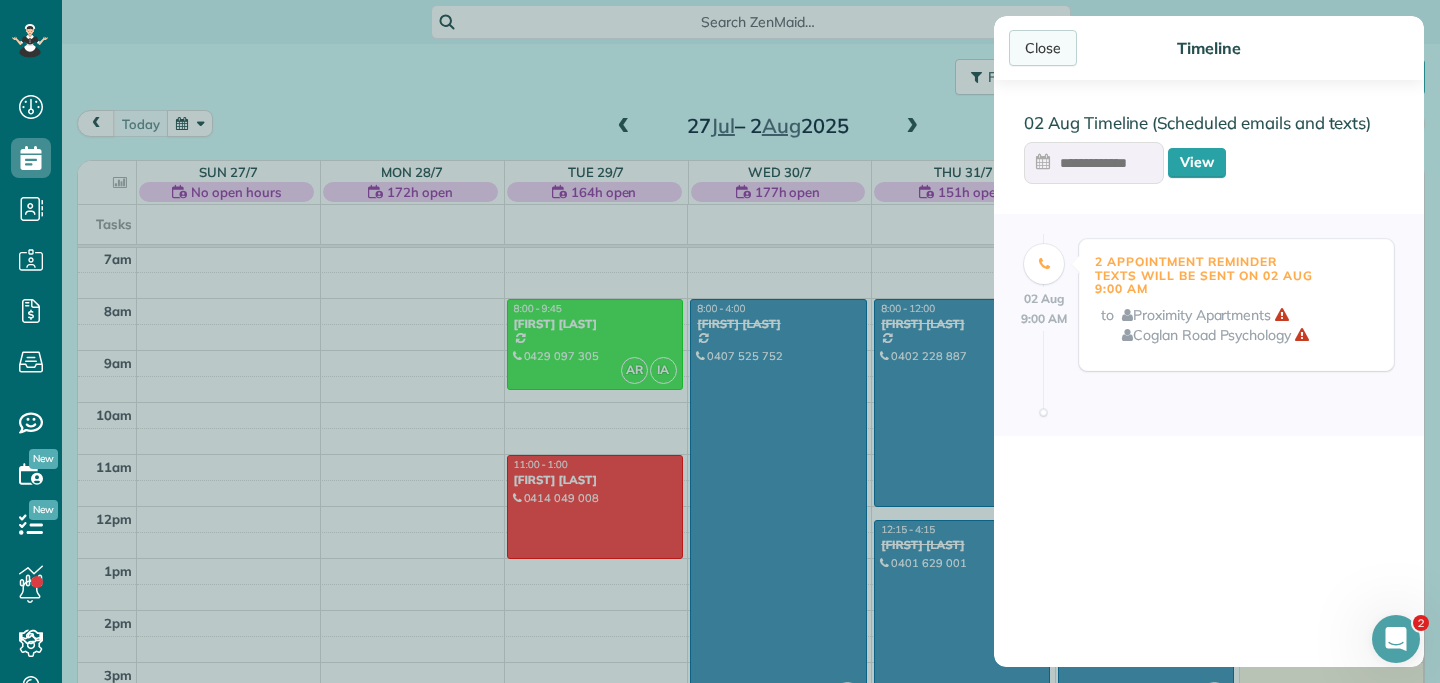 click on "Close" at bounding box center [1043, 48] 